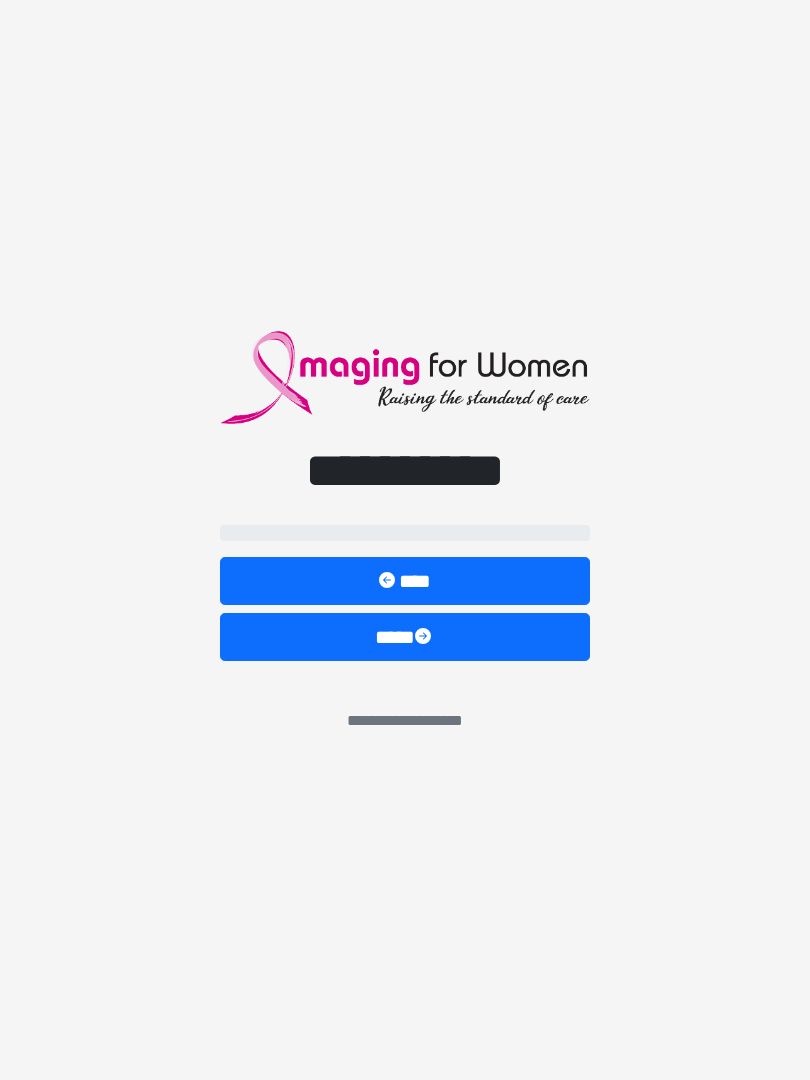 scroll, scrollTop: 0, scrollLeft: 0, axis: both 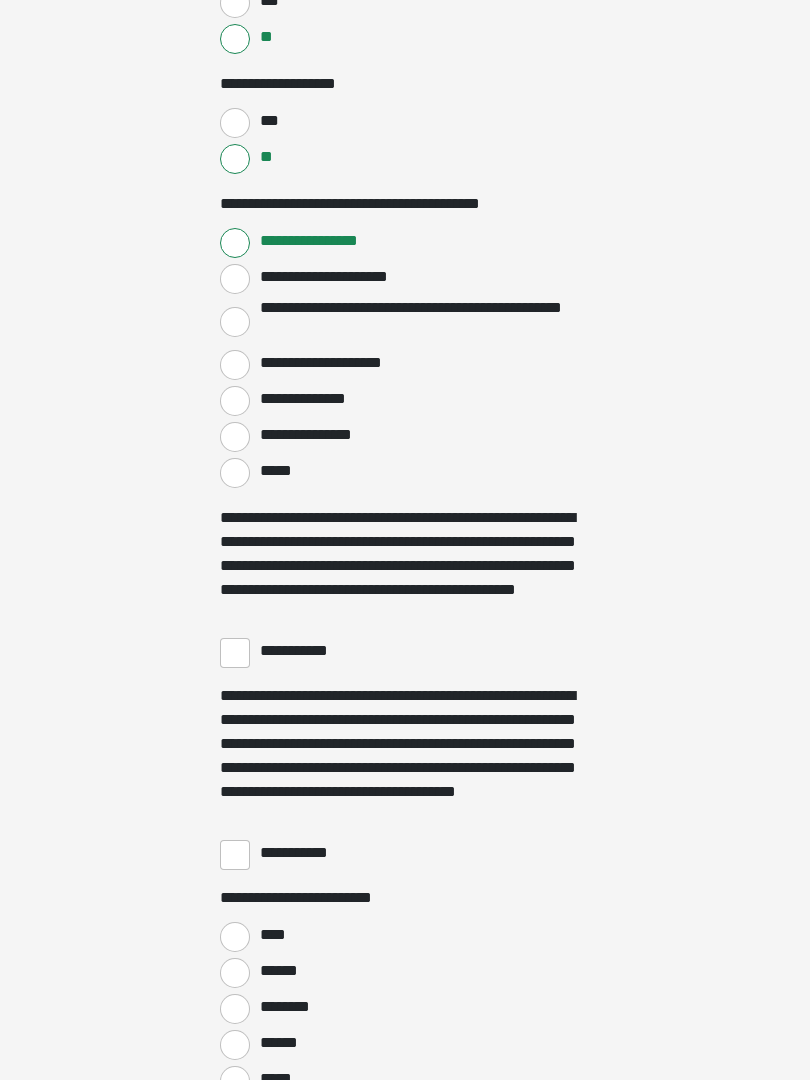click on "**********" at bounding box center (235, 654) 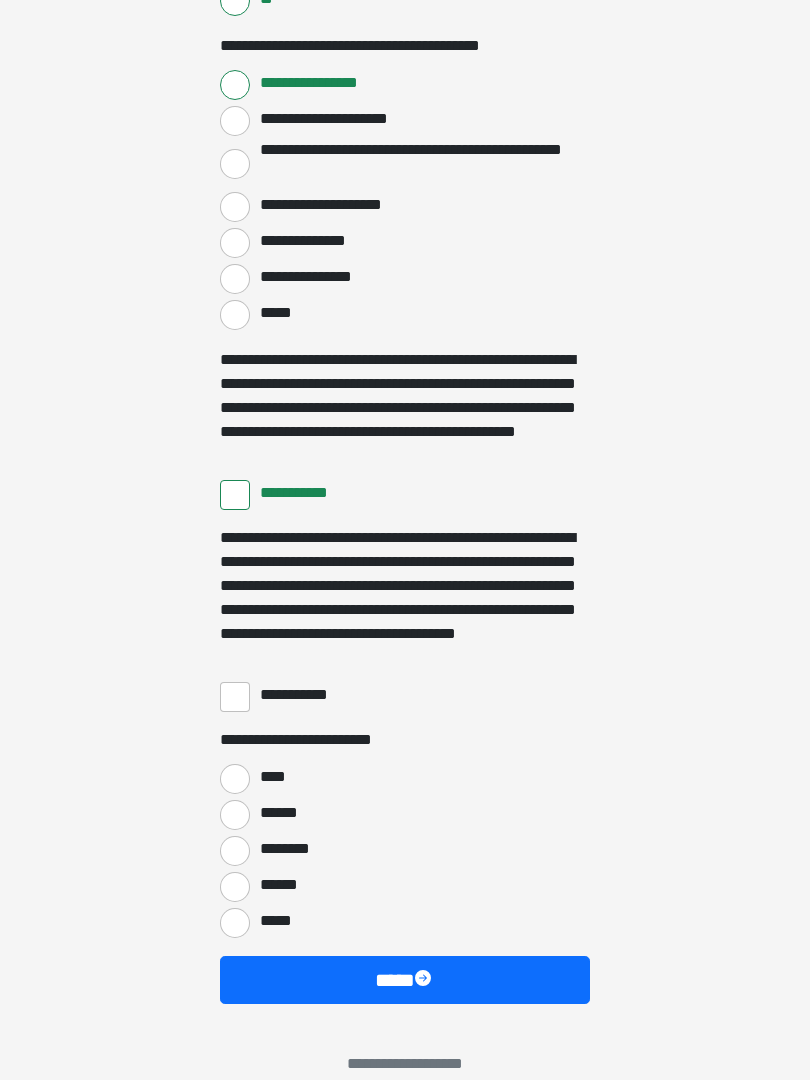 scroll, scrollTop: 3397, scrollLeft: 0, axis: vertical 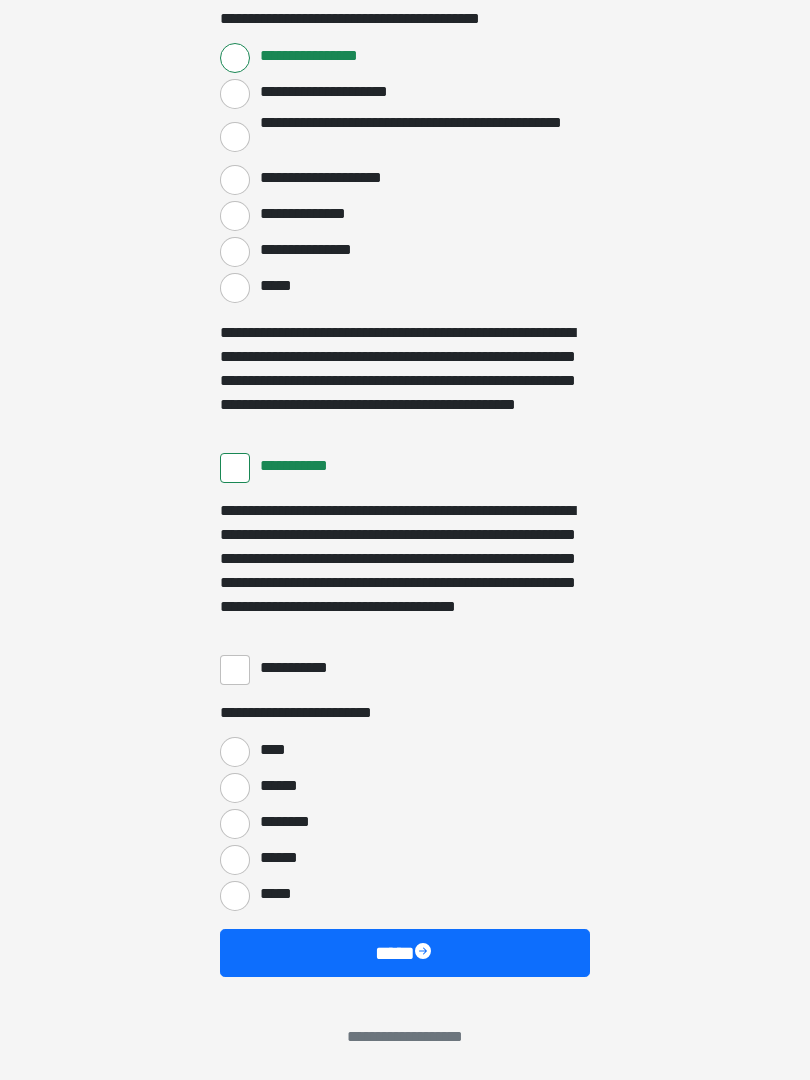 click on "**********" at bounding box center (235, 670) 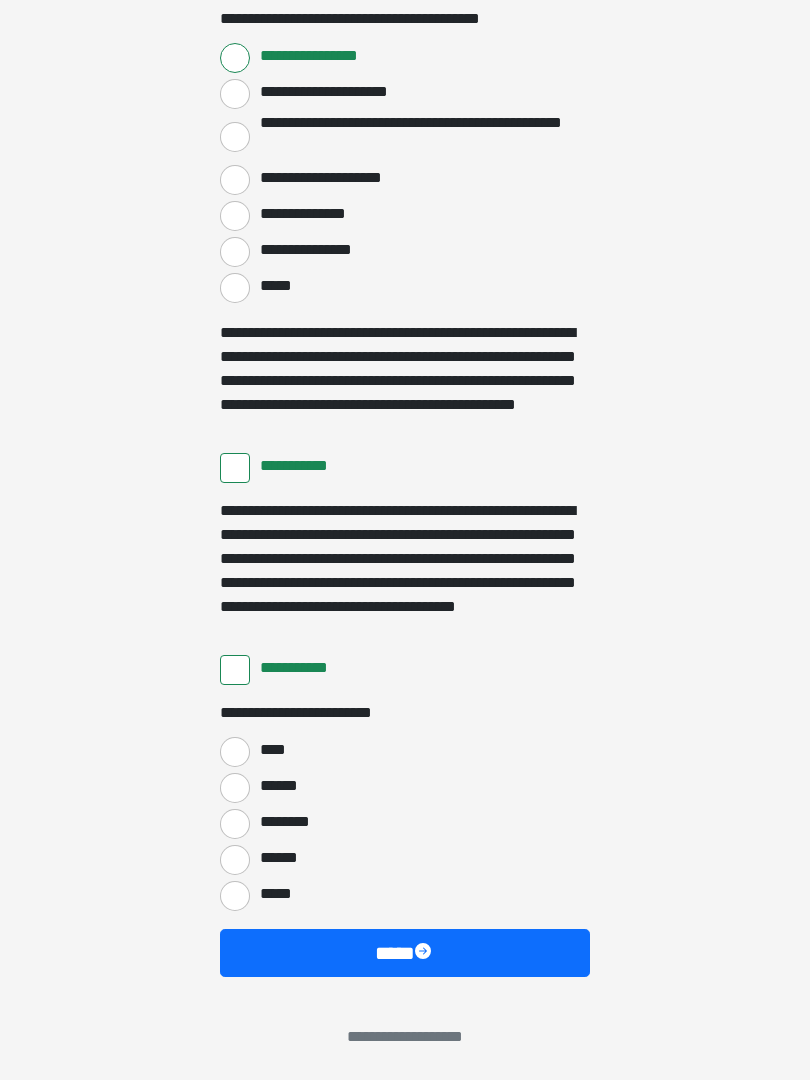click on "****" at bounding box center (235, 752) 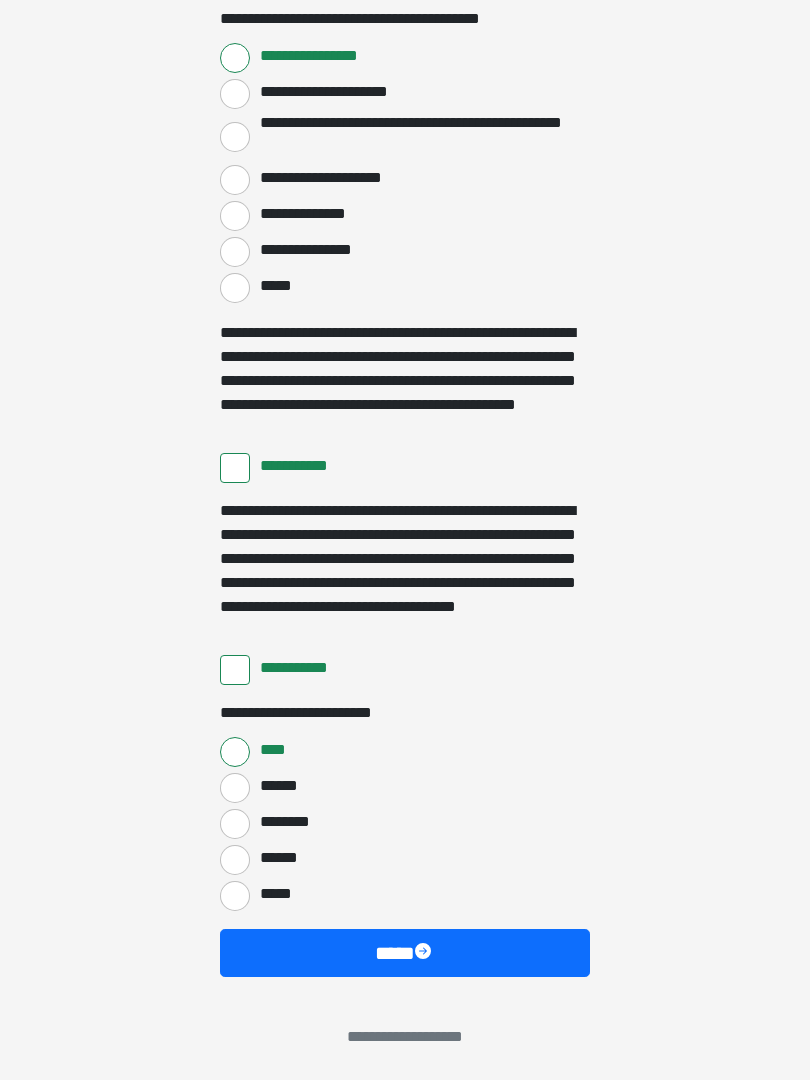 click on "****" at bounding box center [405, 953] 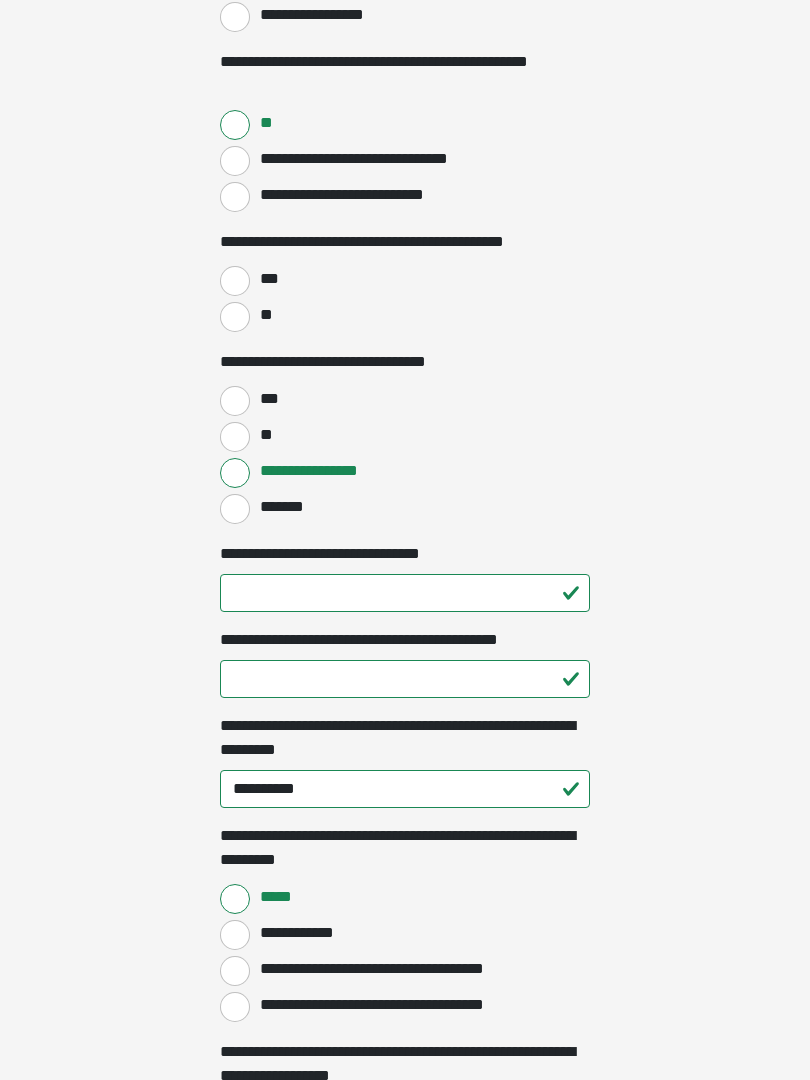 scroll, scrollTop: 1049, scrollLeft: 0, axis: vertical 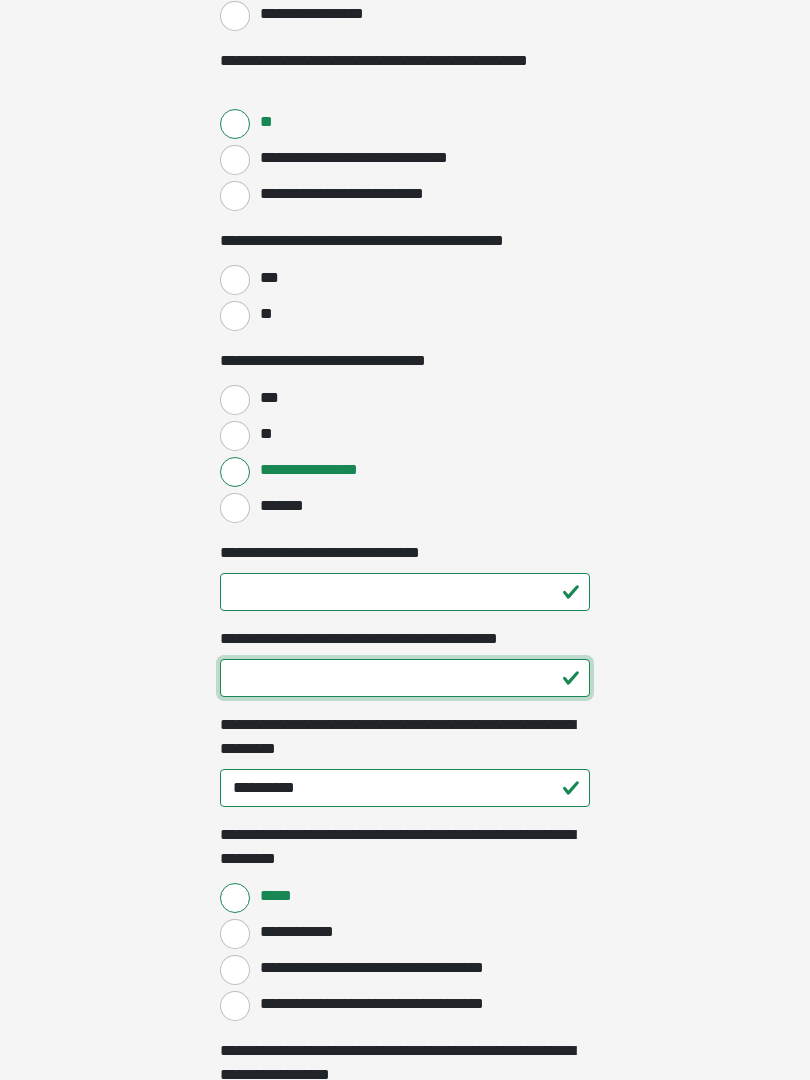 click on "**********" at bounding box center (405, 678) 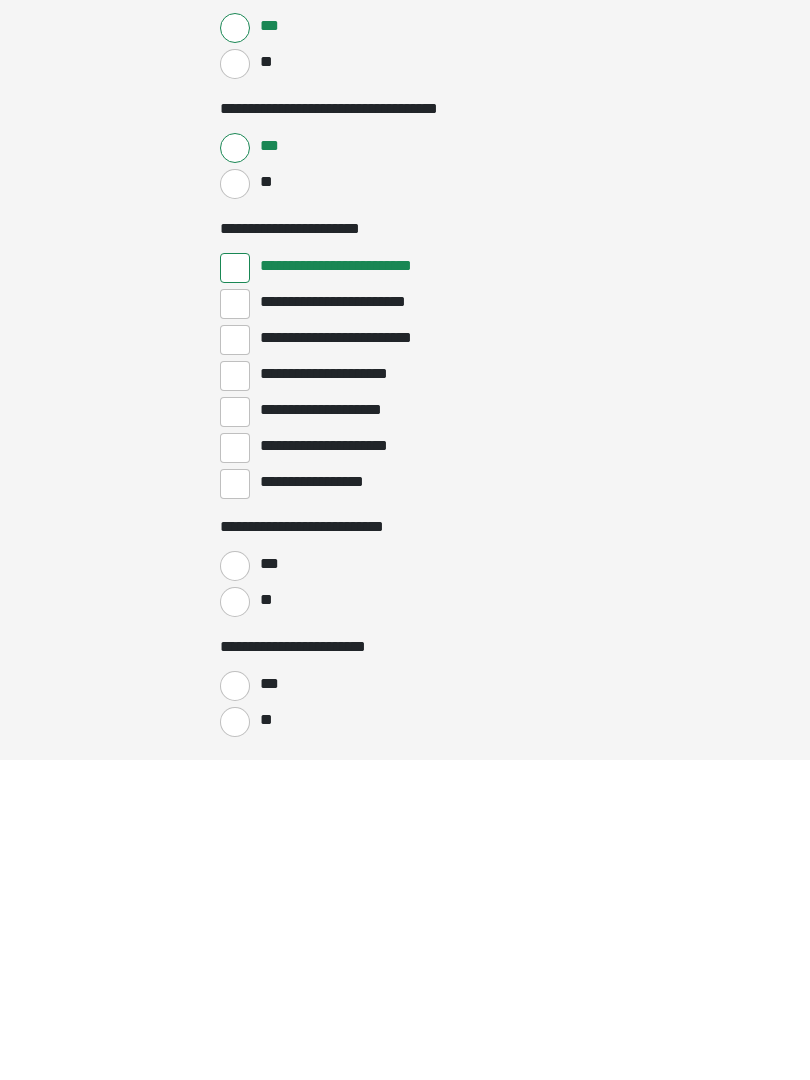 scroll, scrollTop: 2271, scrollLeft: 0, axis: vertical 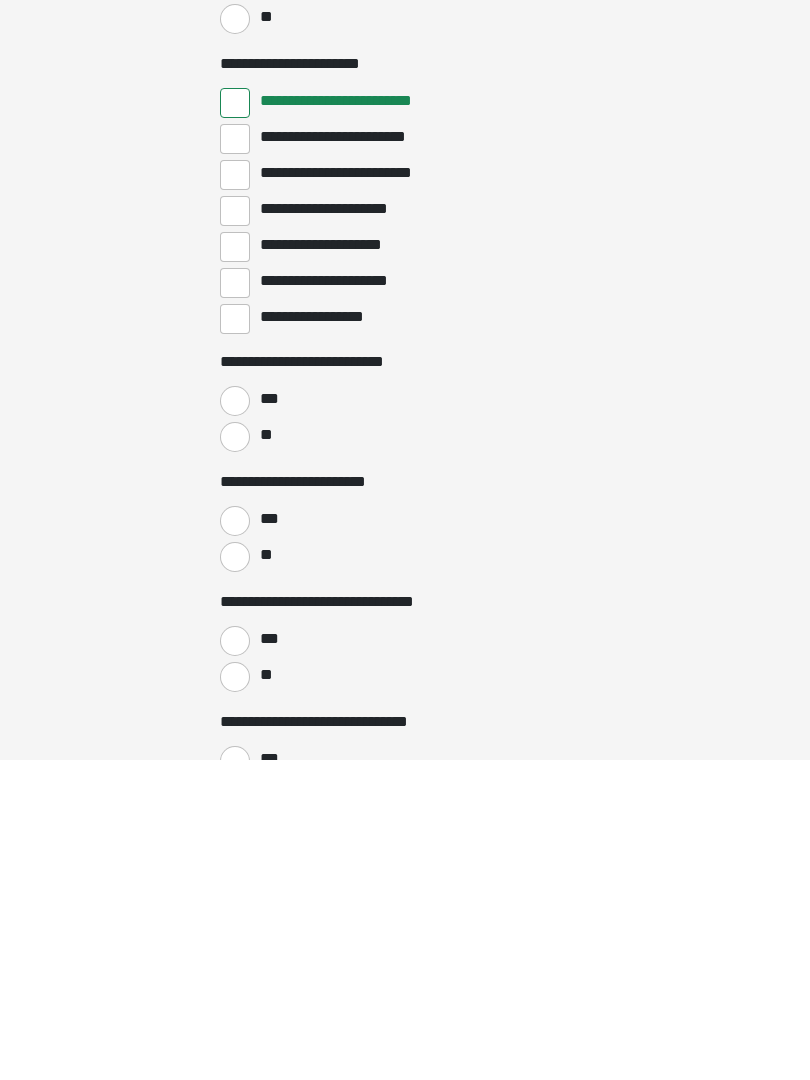 type on "**" 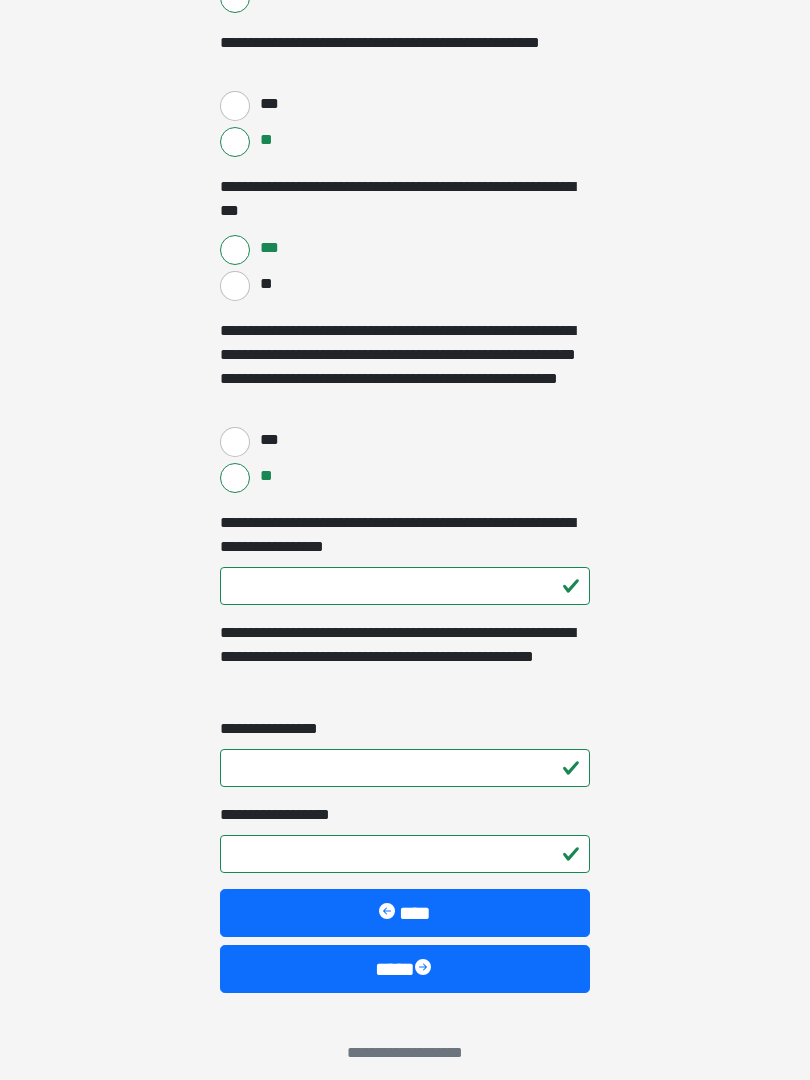 scroll, scrollTop: 3931, scrollLeft: 0, axis: vertical 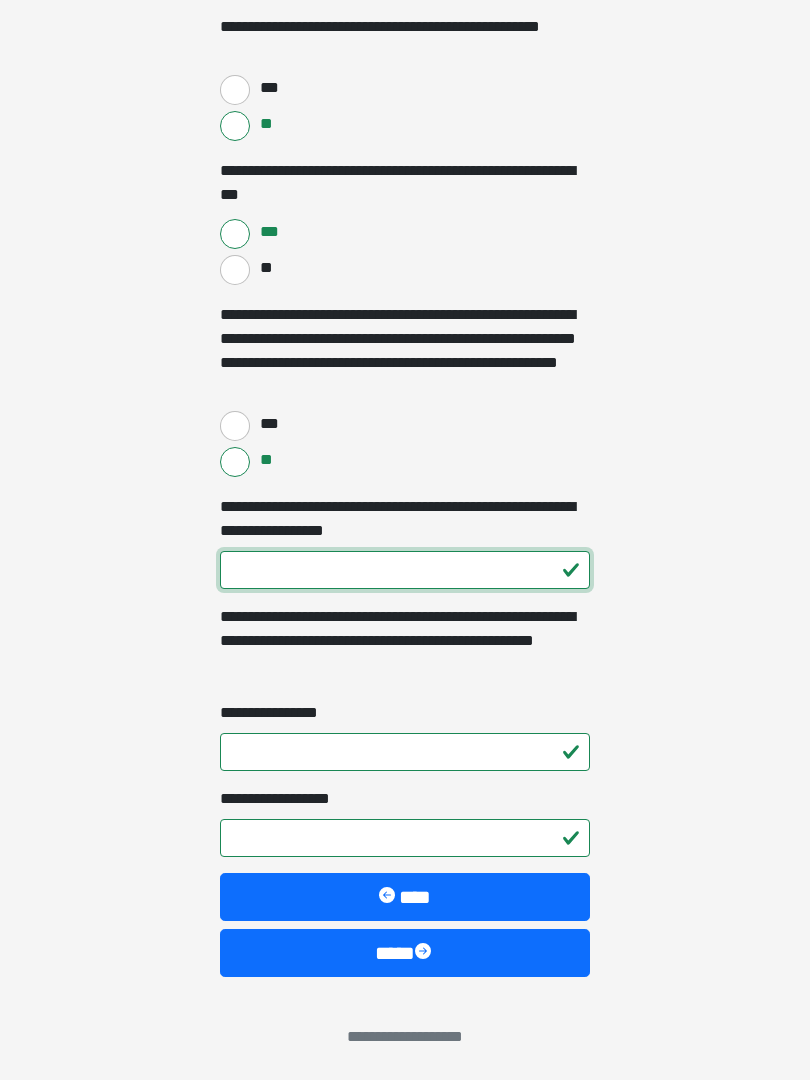 click on "**********" at bounding box center [405, 570] 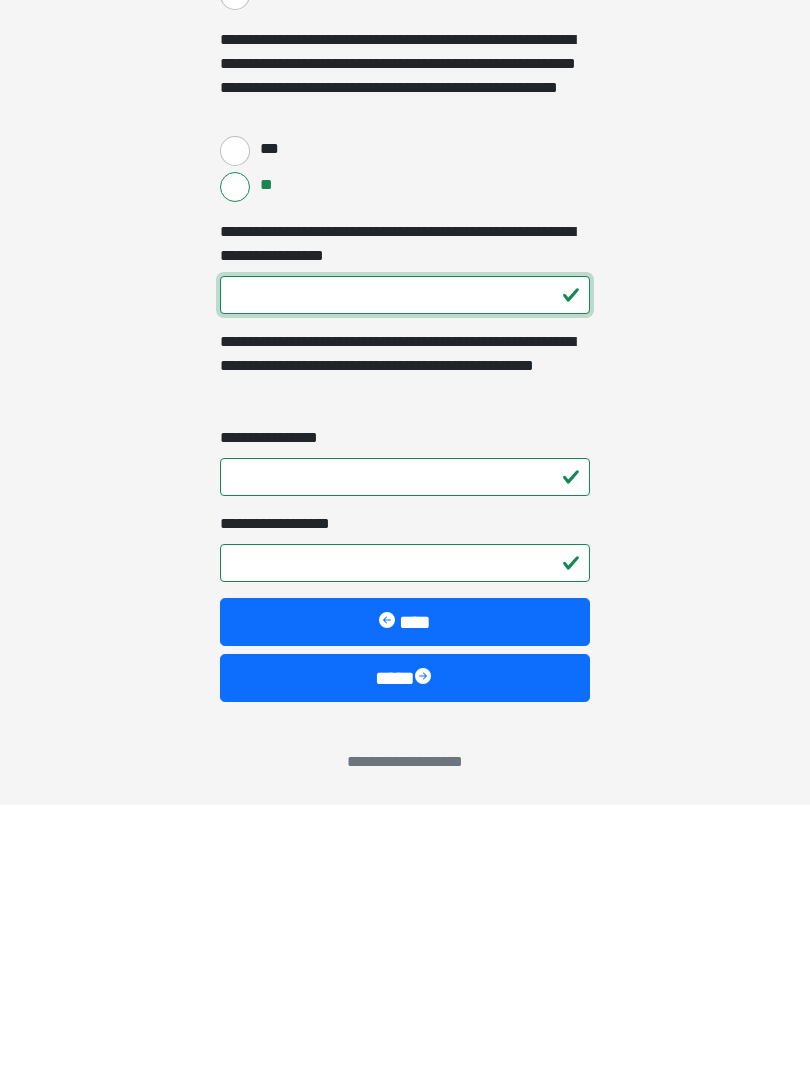 type on "***" 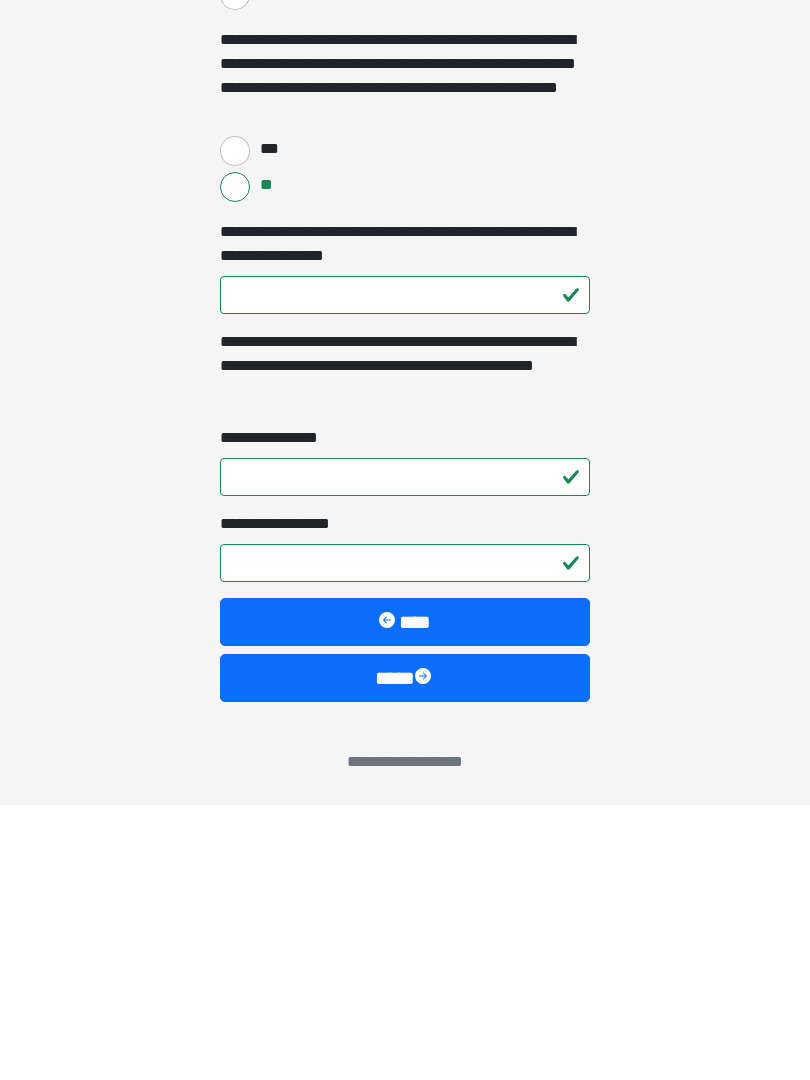 click on "**********" at bounding box center (405, 752) 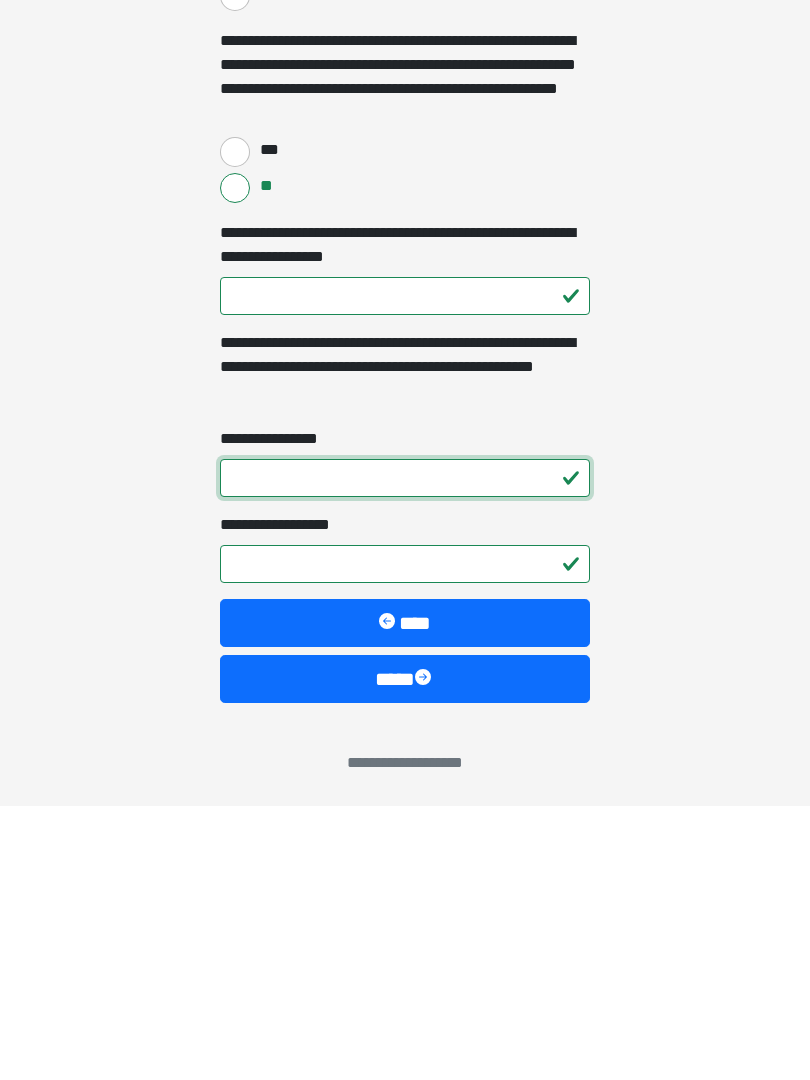 type on "*" 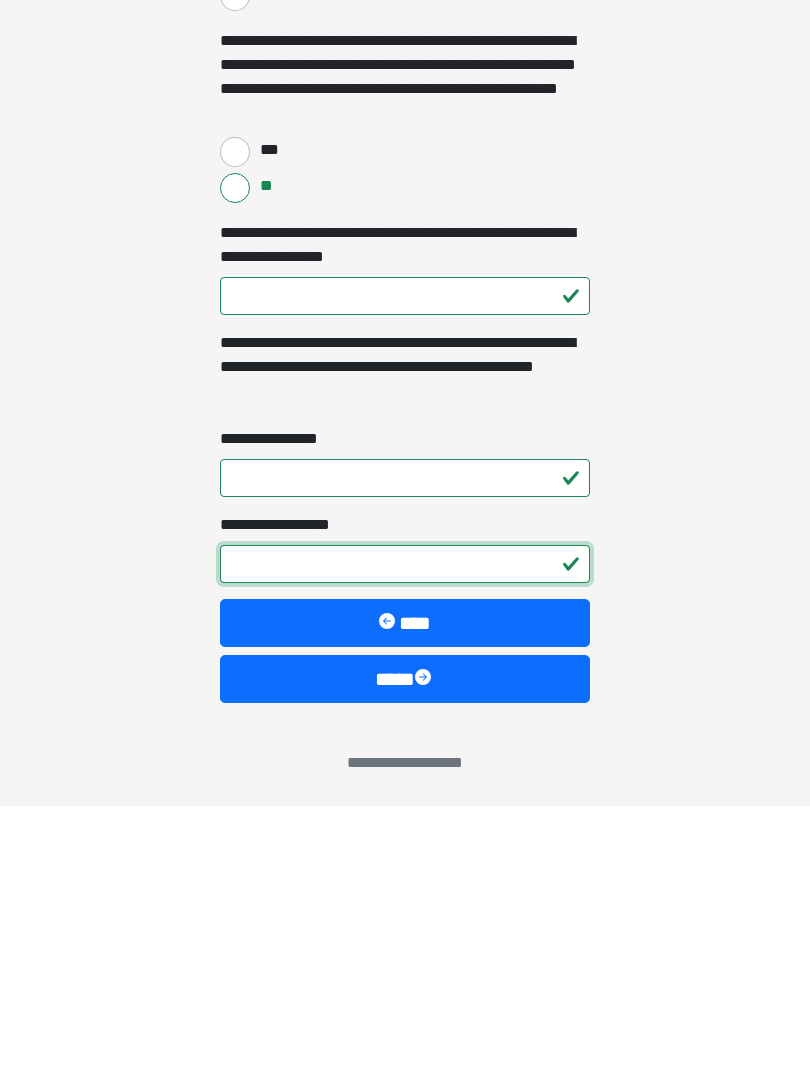 click on "**********" at bounding box center (405, 838) 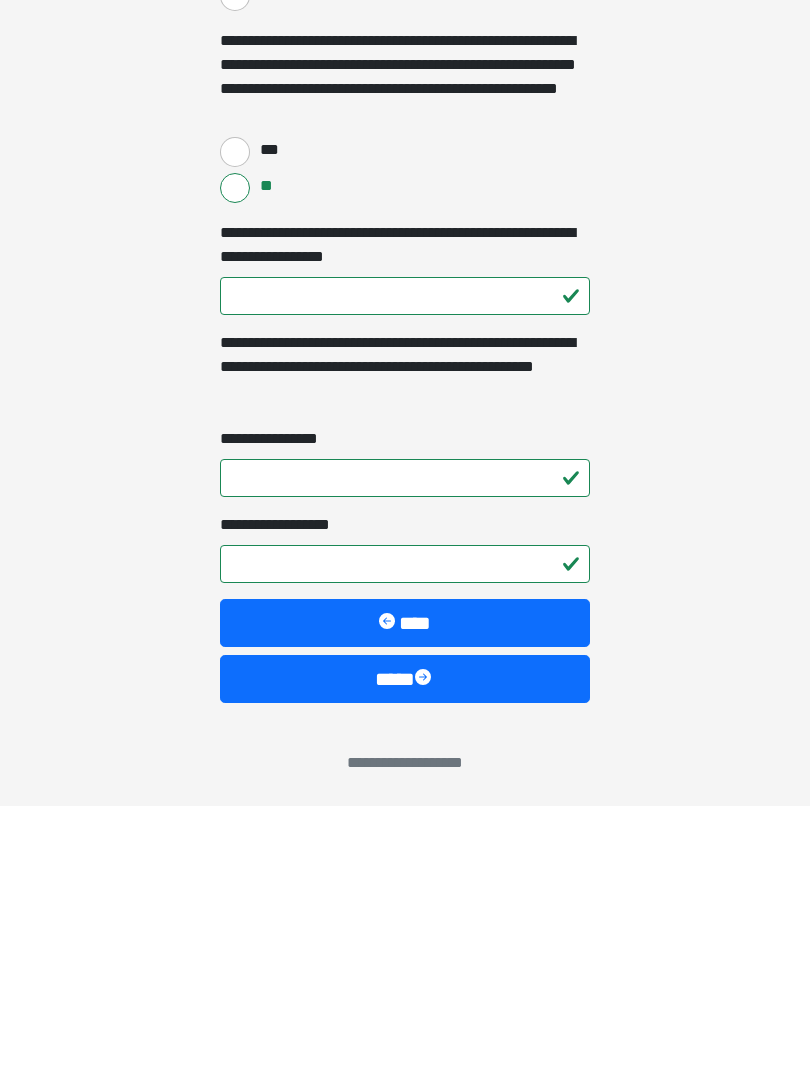 click on "****" at bounding box center (405, 953) 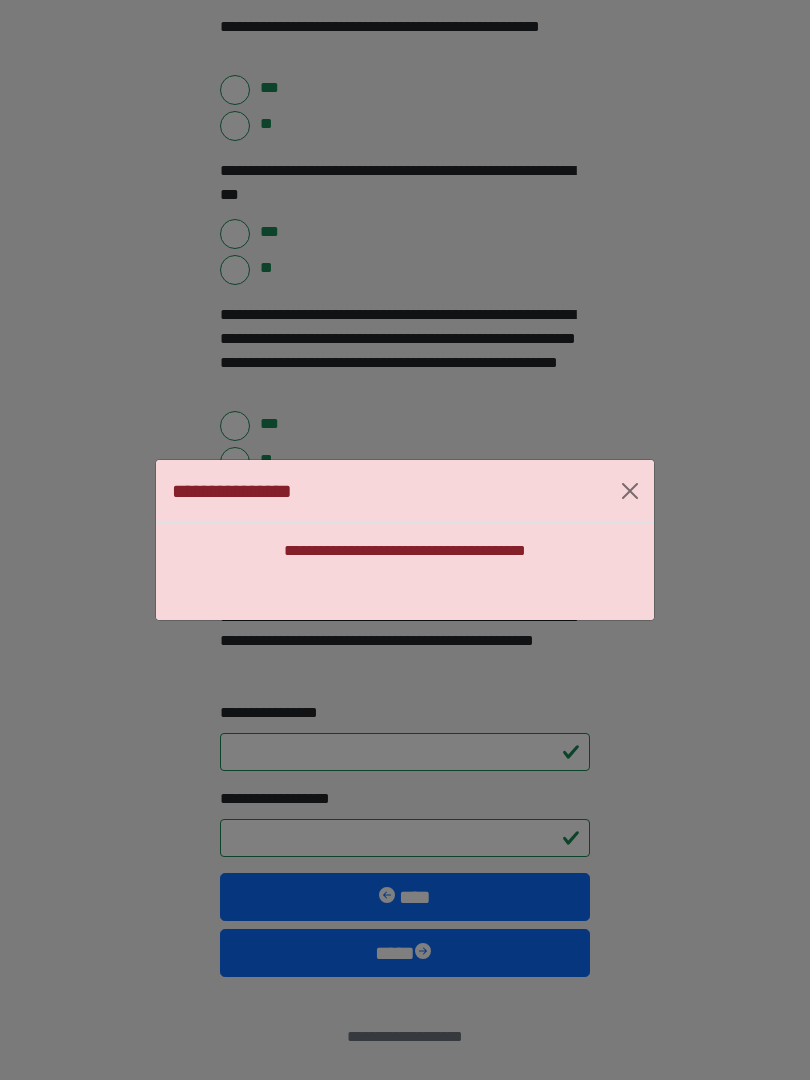 click at bounding box center [630, 491] 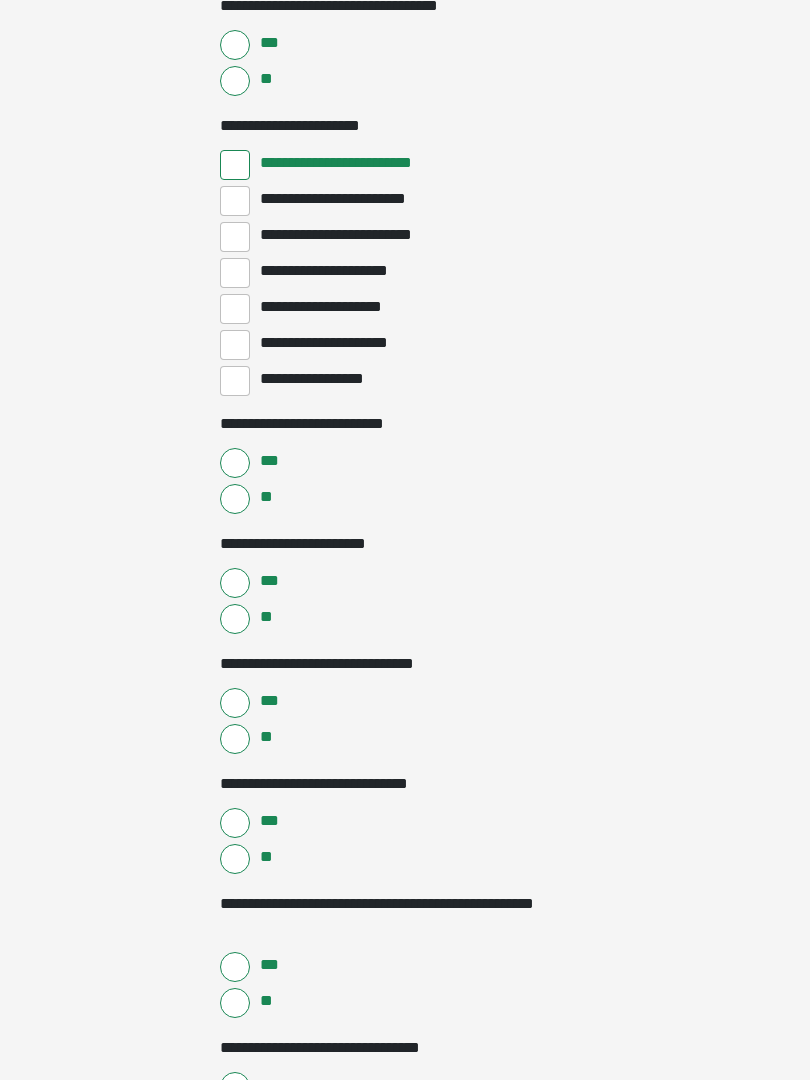 click on "**" at bounding box center (235, 500) 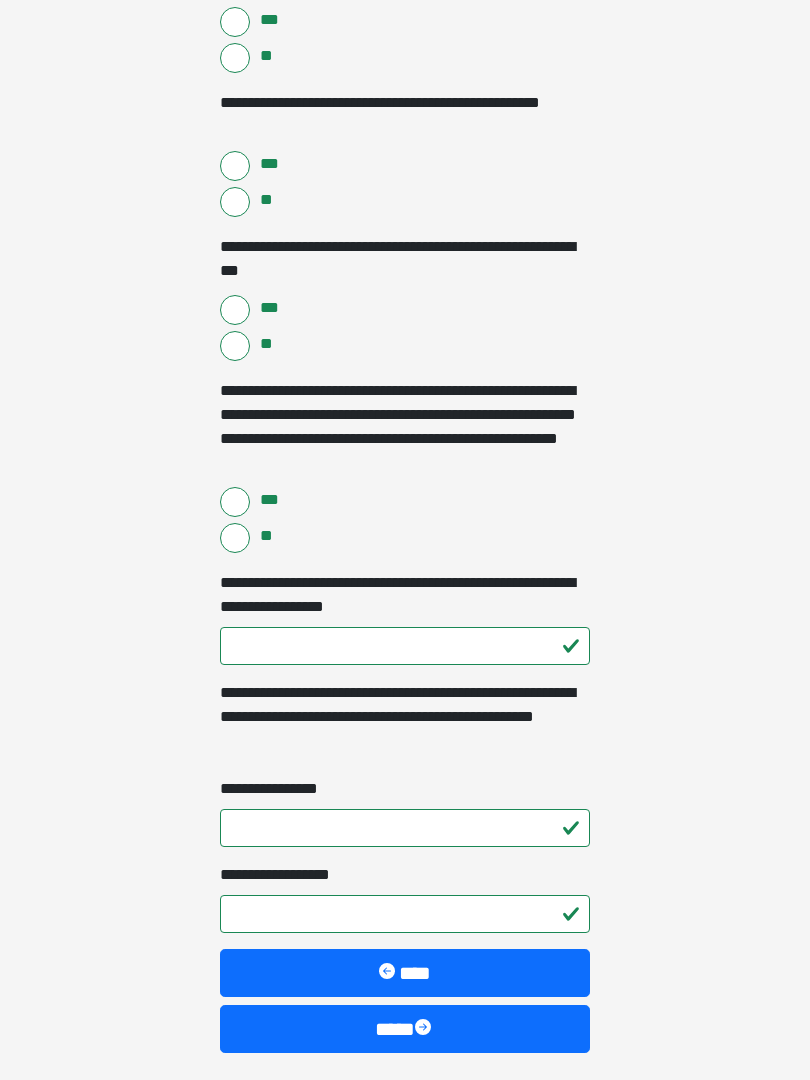 scroll, scrollTop: 3931, scrollLeft: 0, axis: vertical 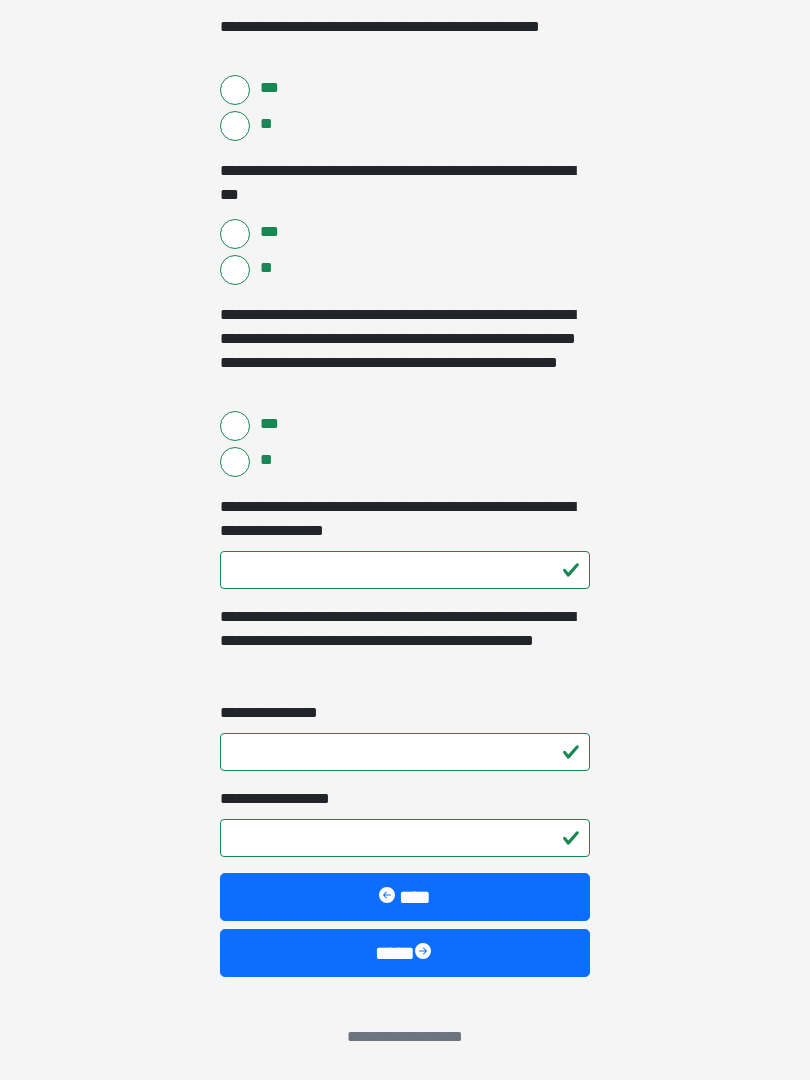 click on "****" at bounding box center (405, 953) 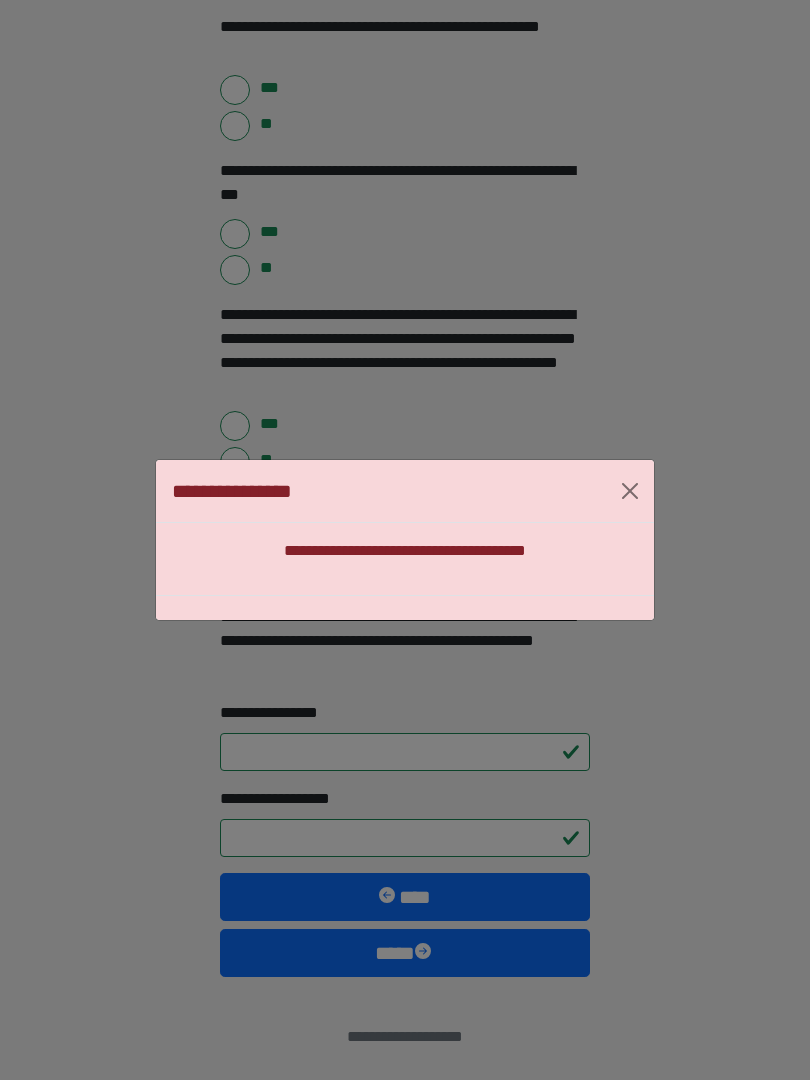 click at bounding box center (630, 491) 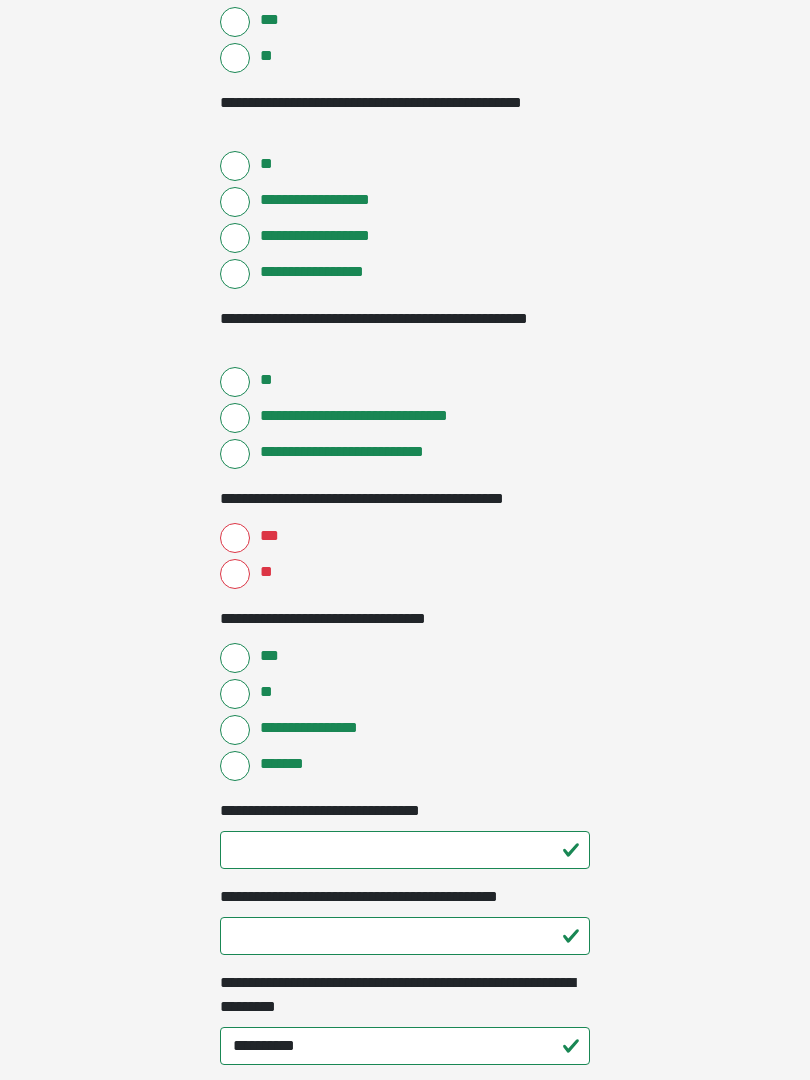 scroll, scrollTop: 784, scrollLeft: 0, axis: vertical 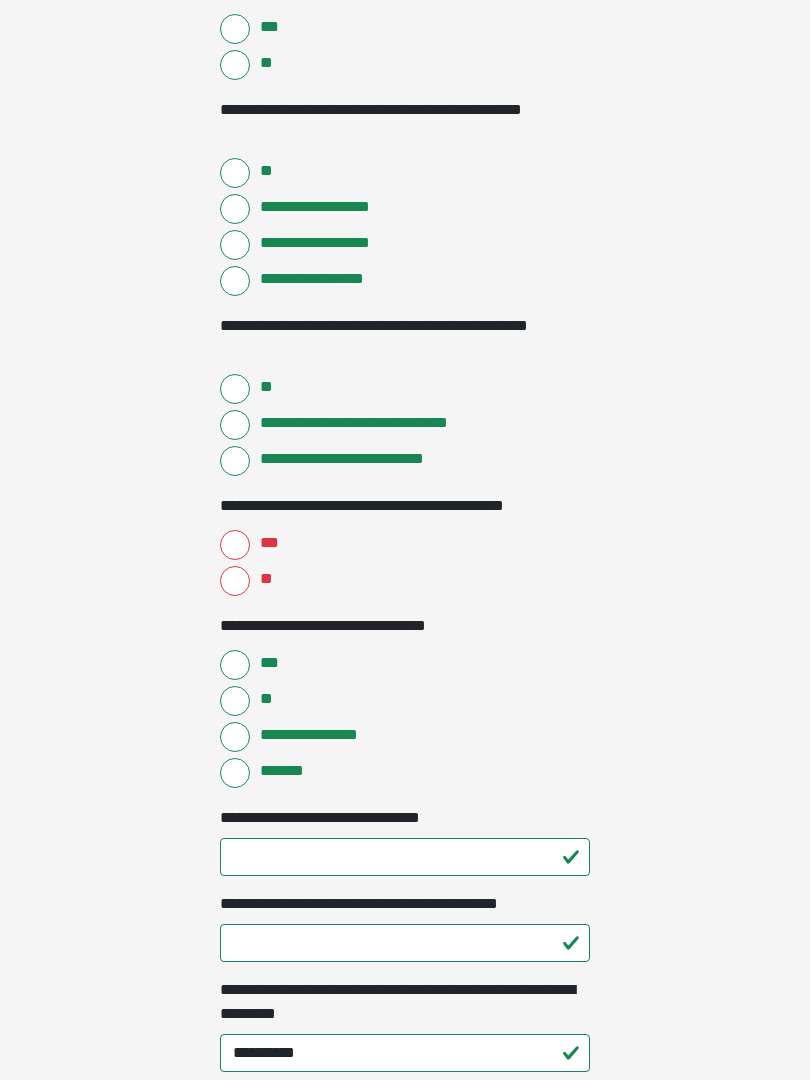 click on "**" at bounding box center (235, 581) 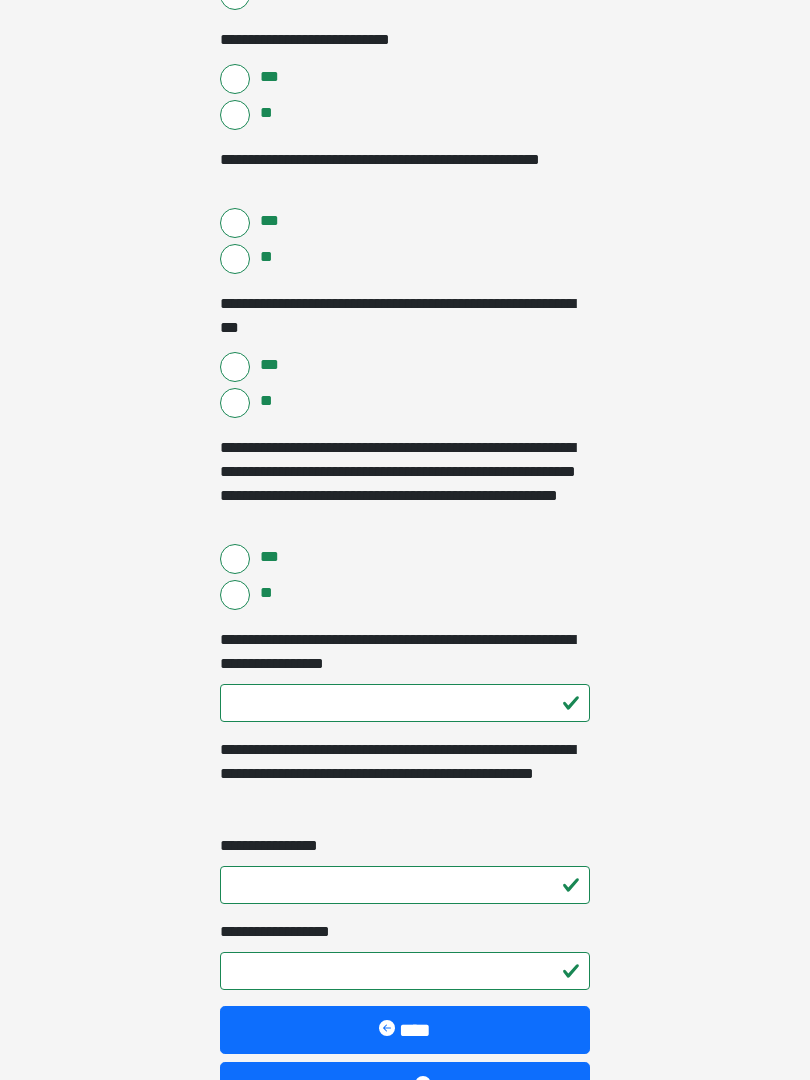 scroll, scrollTop: 3931, scrollLeft: 0, axis: vertical 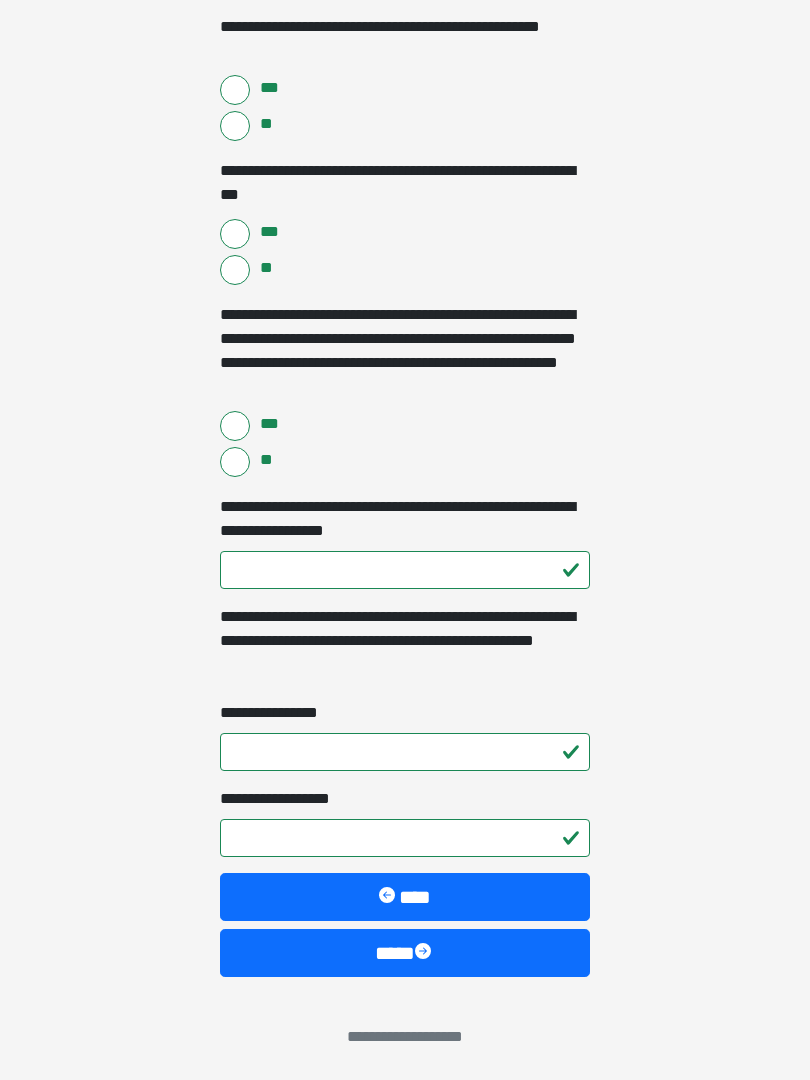 click on "****" at bounding box center [405, 953] 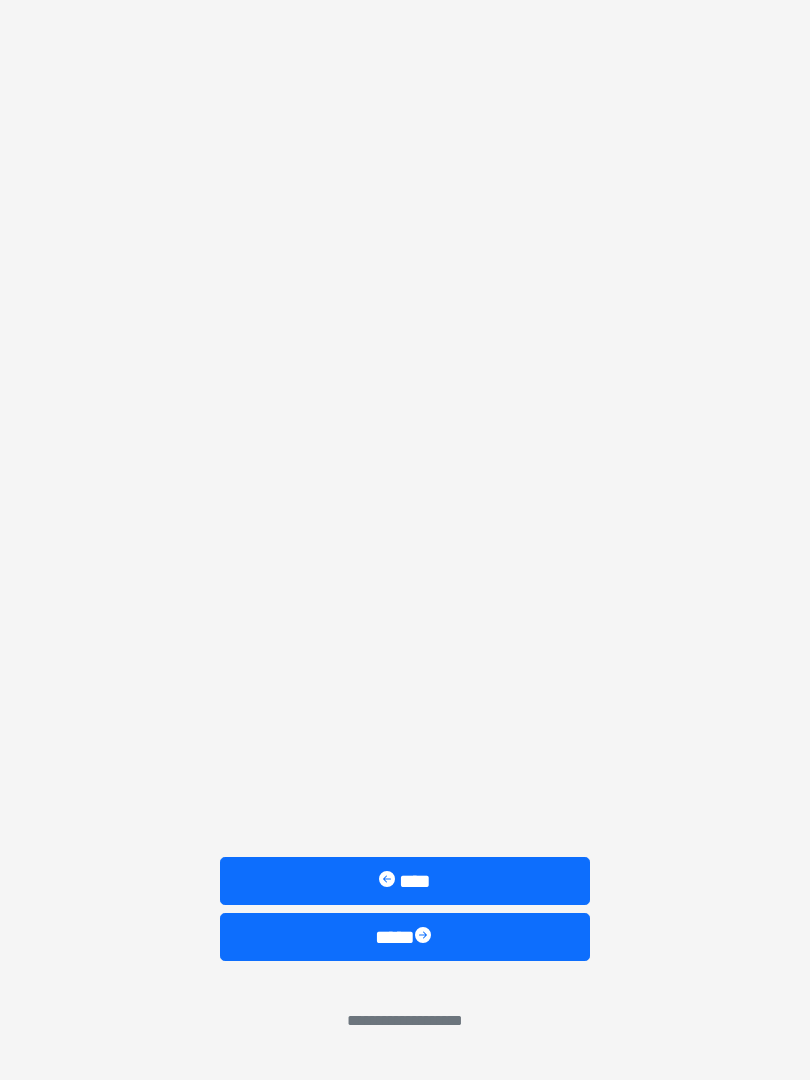 scroll, scrollTop: 0, scrollLeft: 0, axis: both 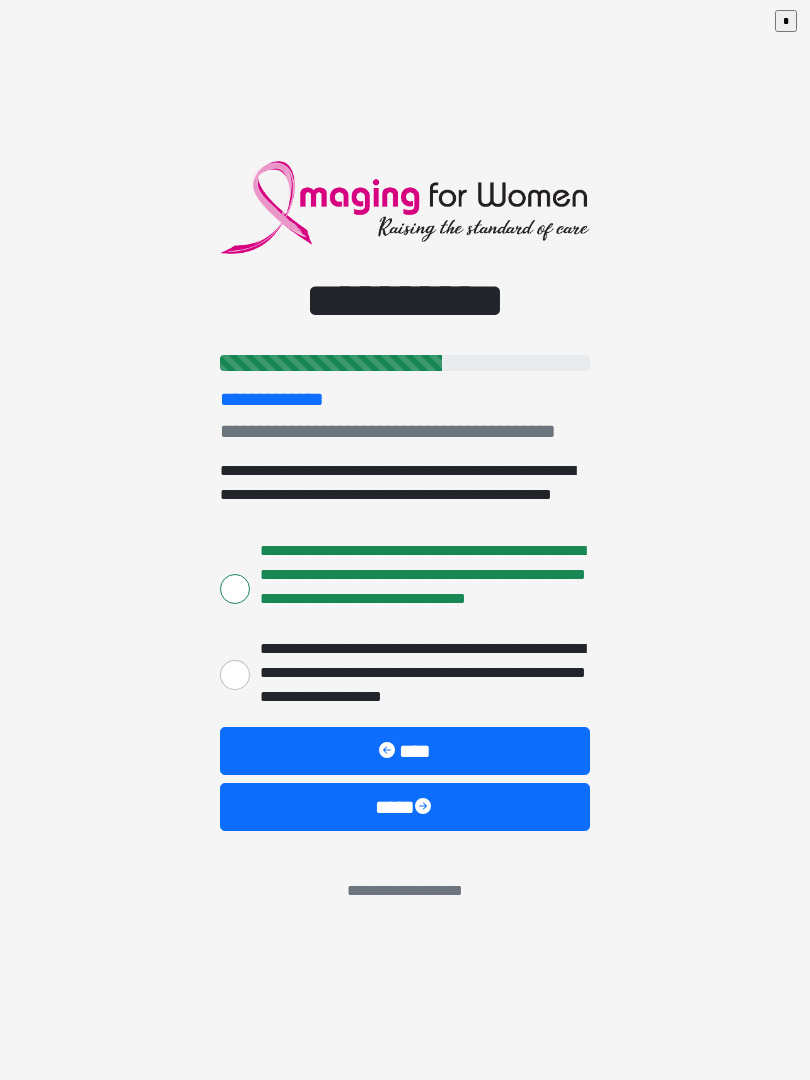 click on "****" at bounding box center (405, 807) 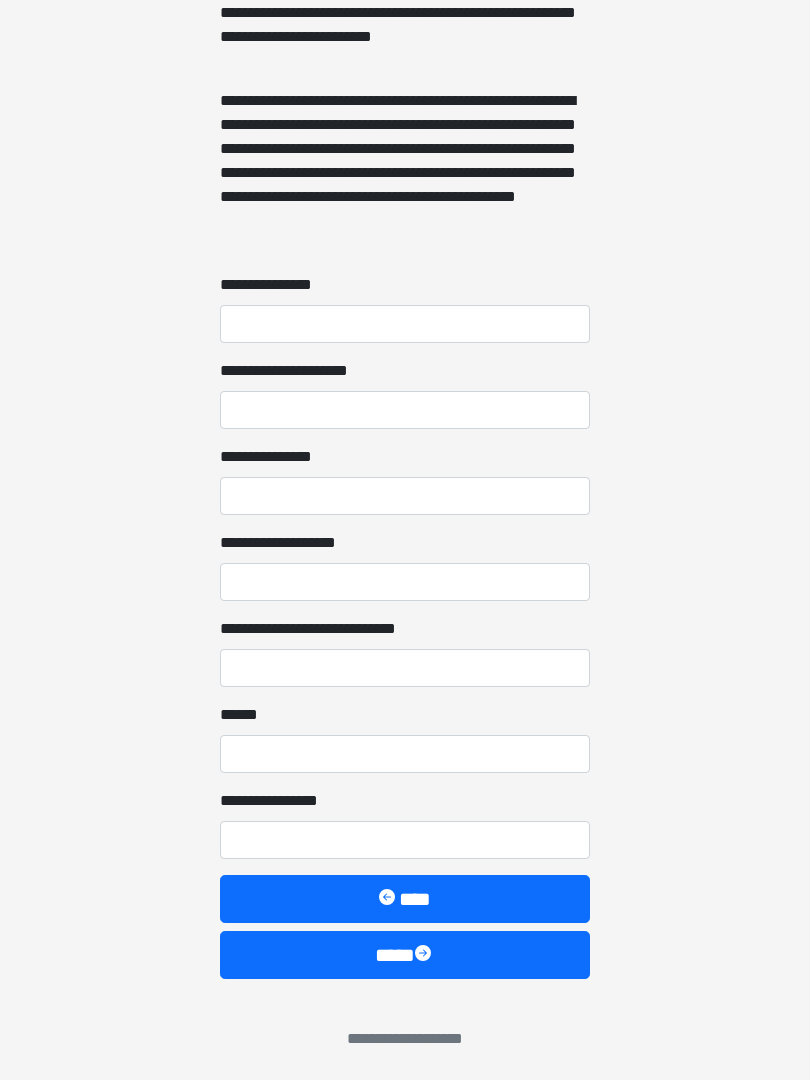 scroll, scrollTop: 1467, scrollLeft: 0, axis: vertical 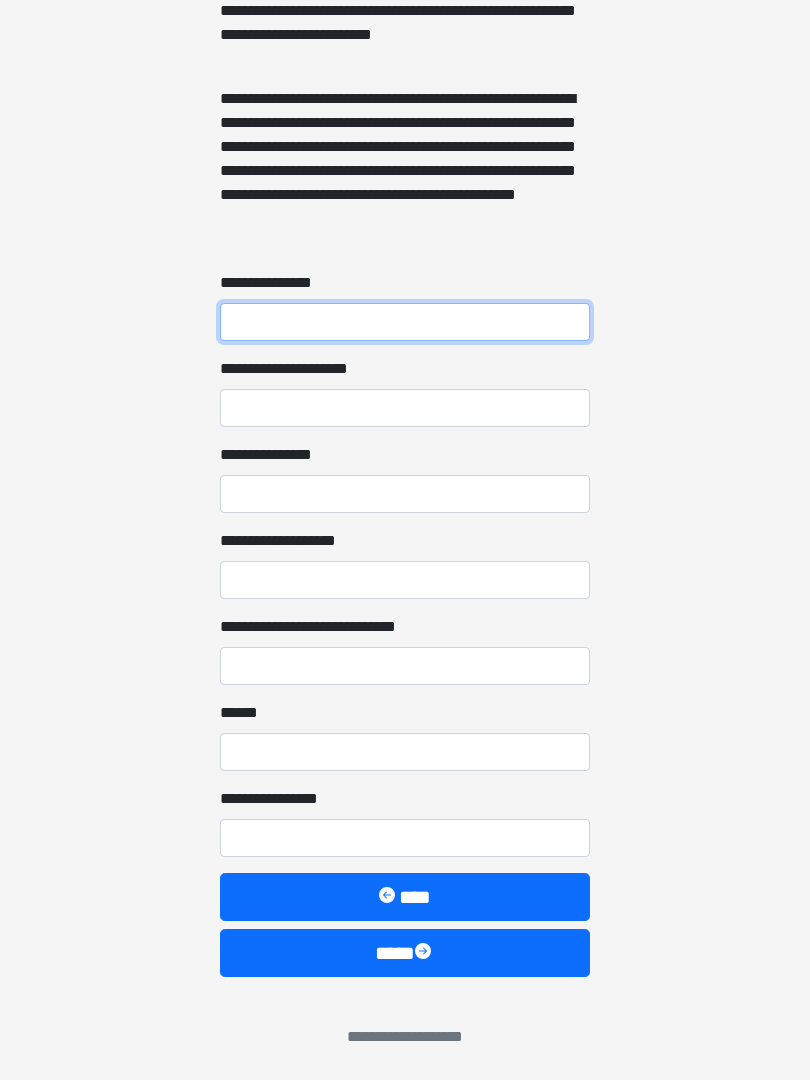 click on "**********" at bounding box center (405, 322) 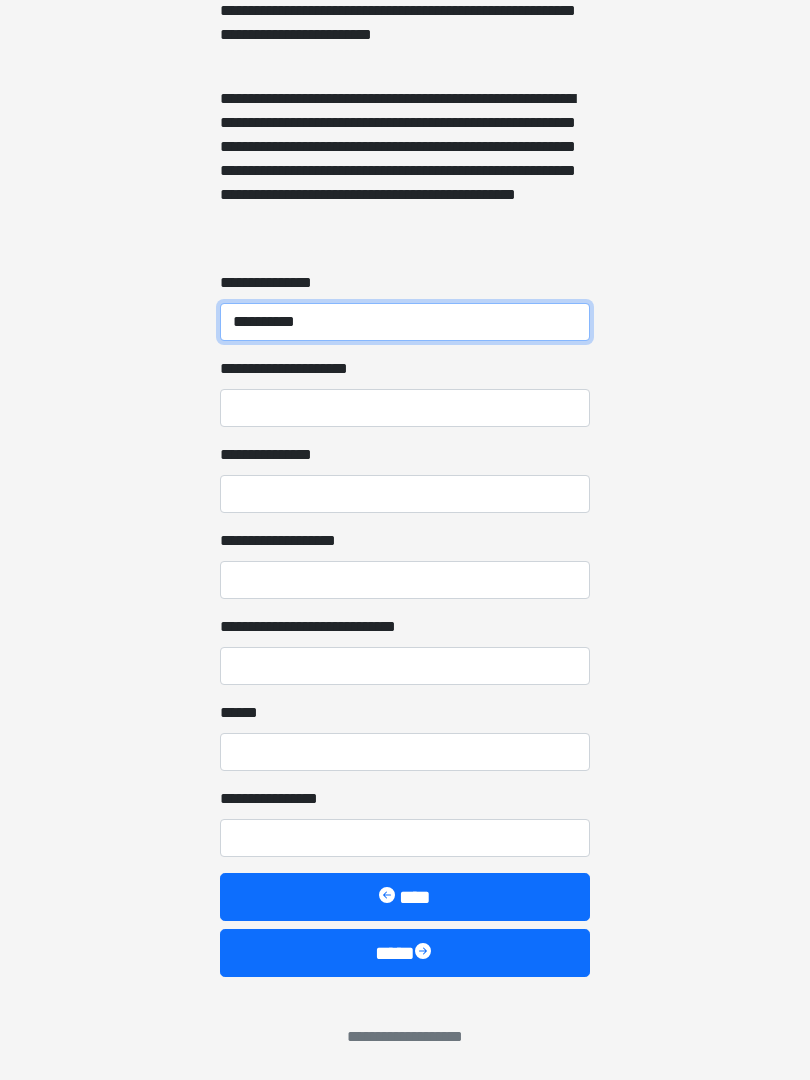 type on "**********" 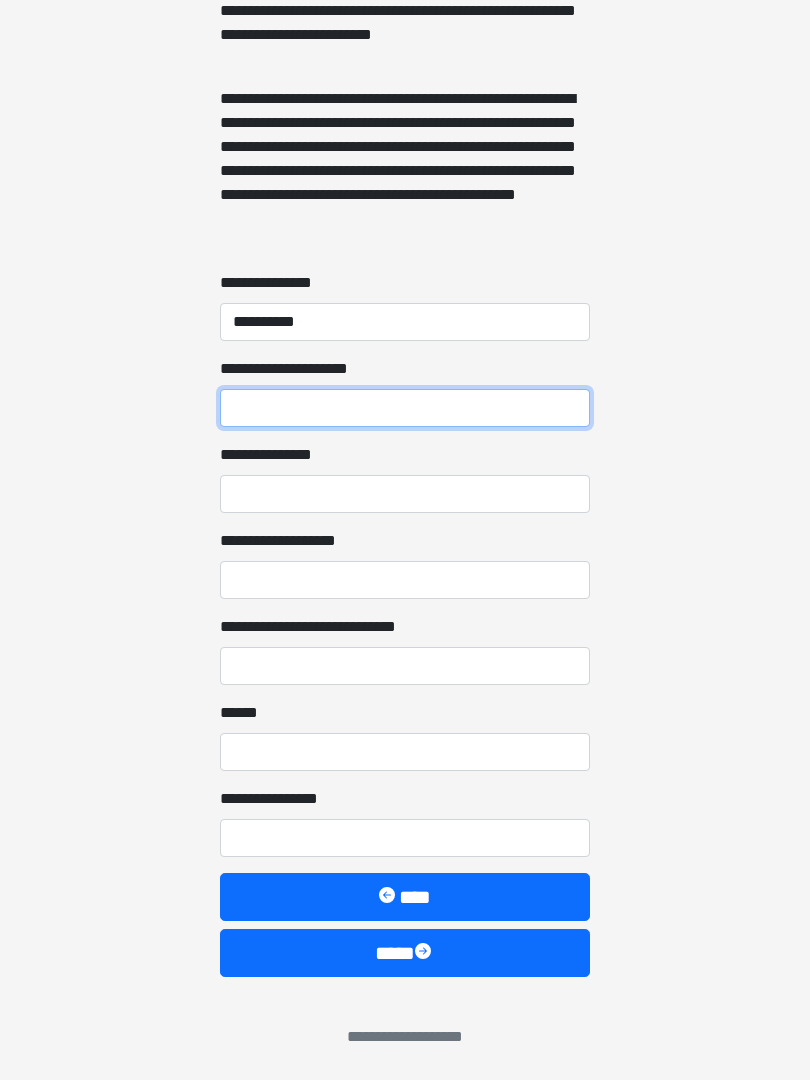 click on "**********" at bounding box center [405, 408] 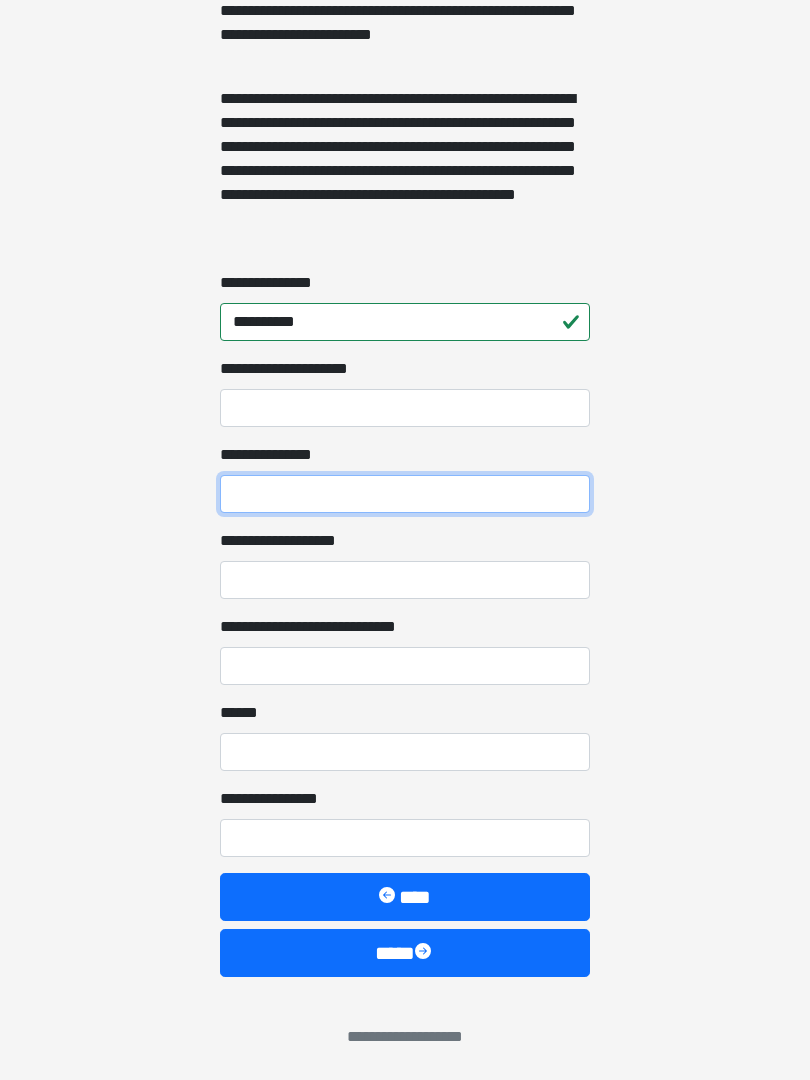 click on "**********" at bounding box center (405, 494) 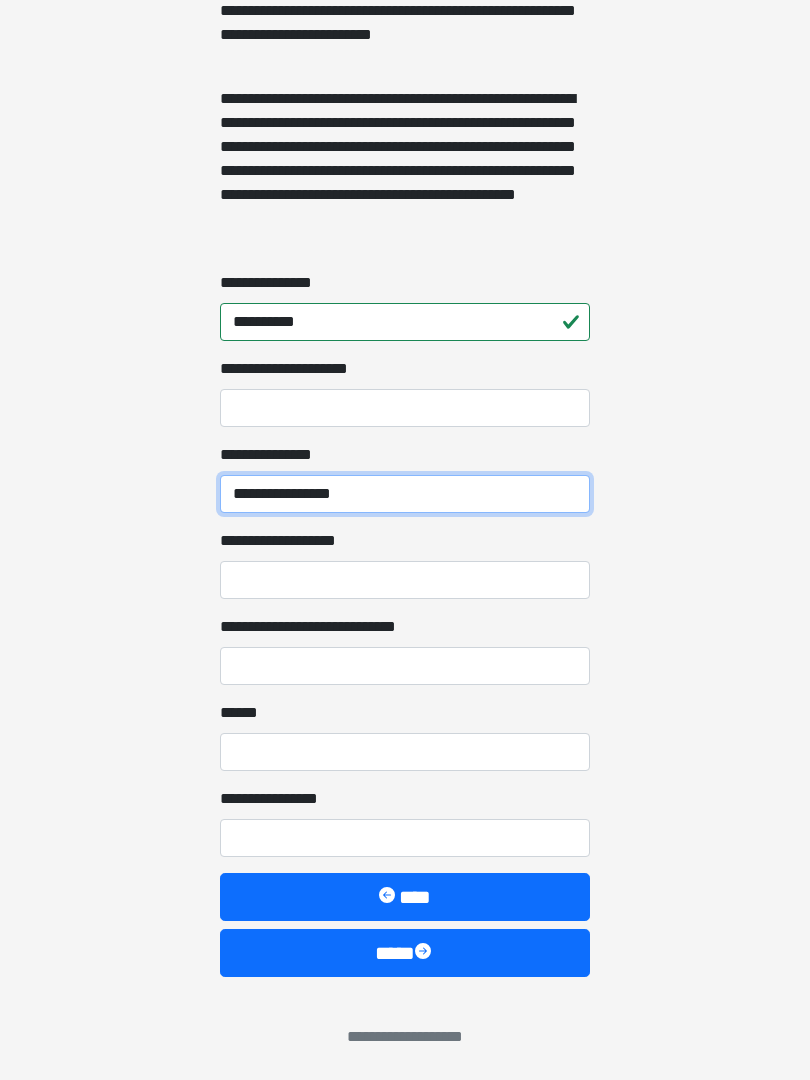 type on "**********" 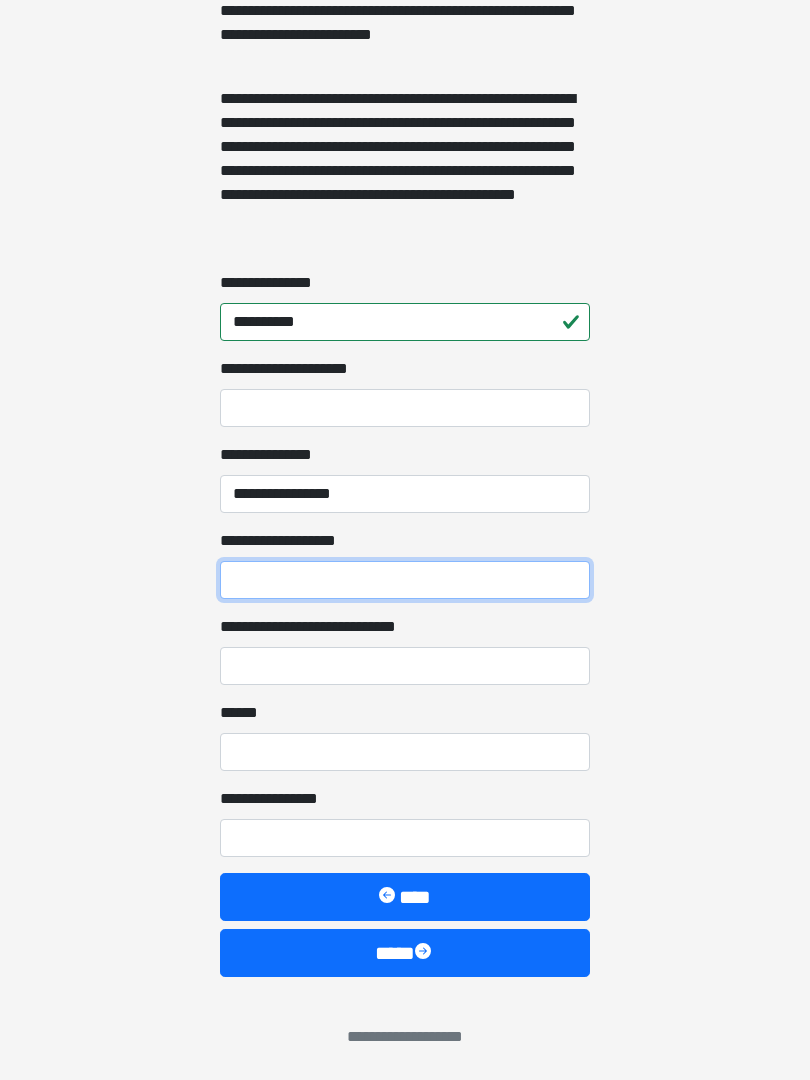 click on "**********" at bounding box center [405, 580] 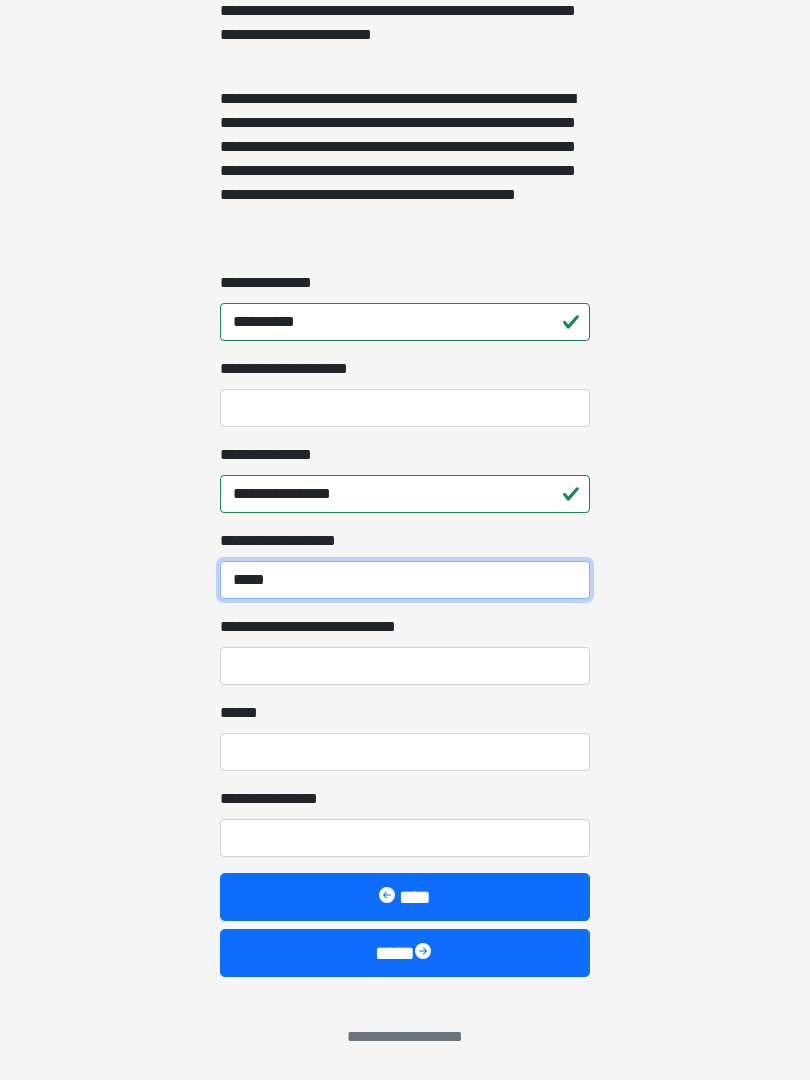 type on "*****" 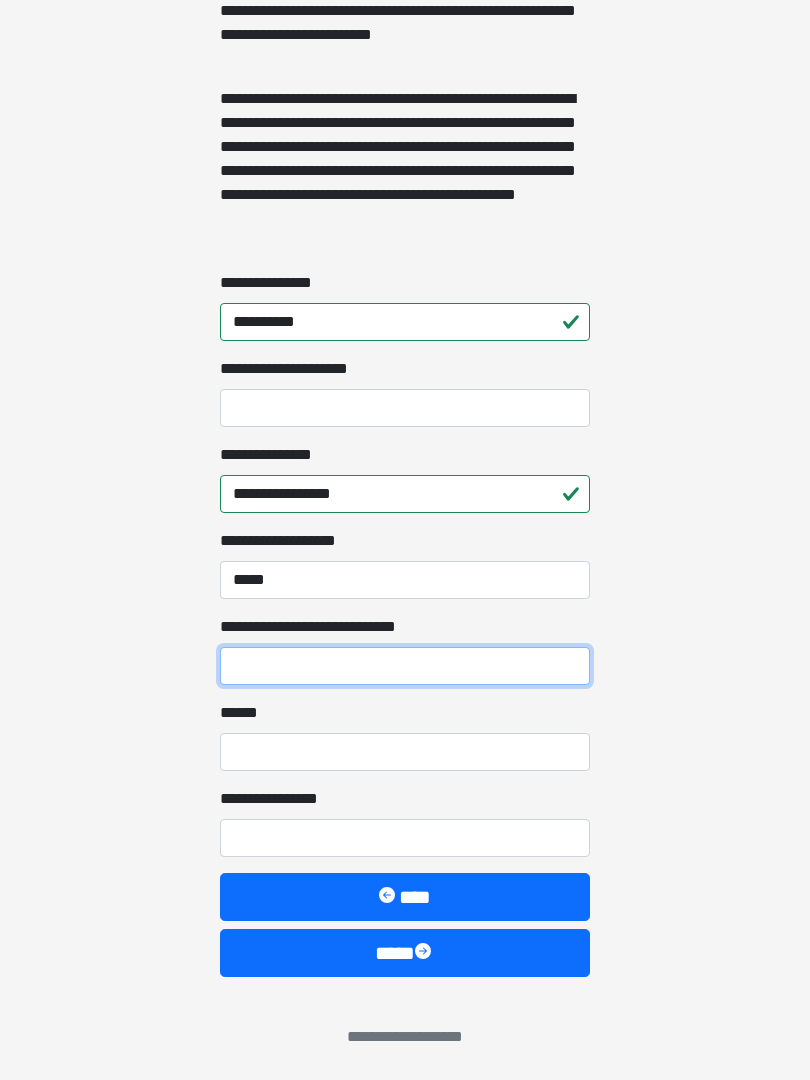 click on "**********" at bounding box center [405, 666] 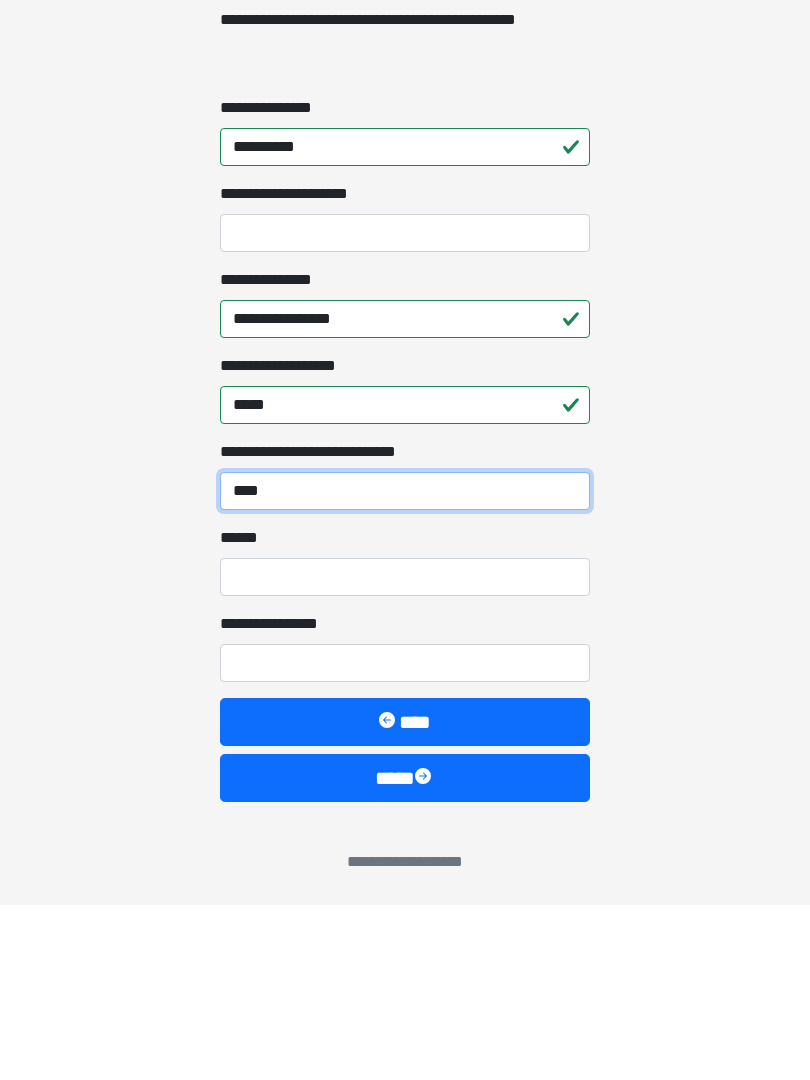type on "****" 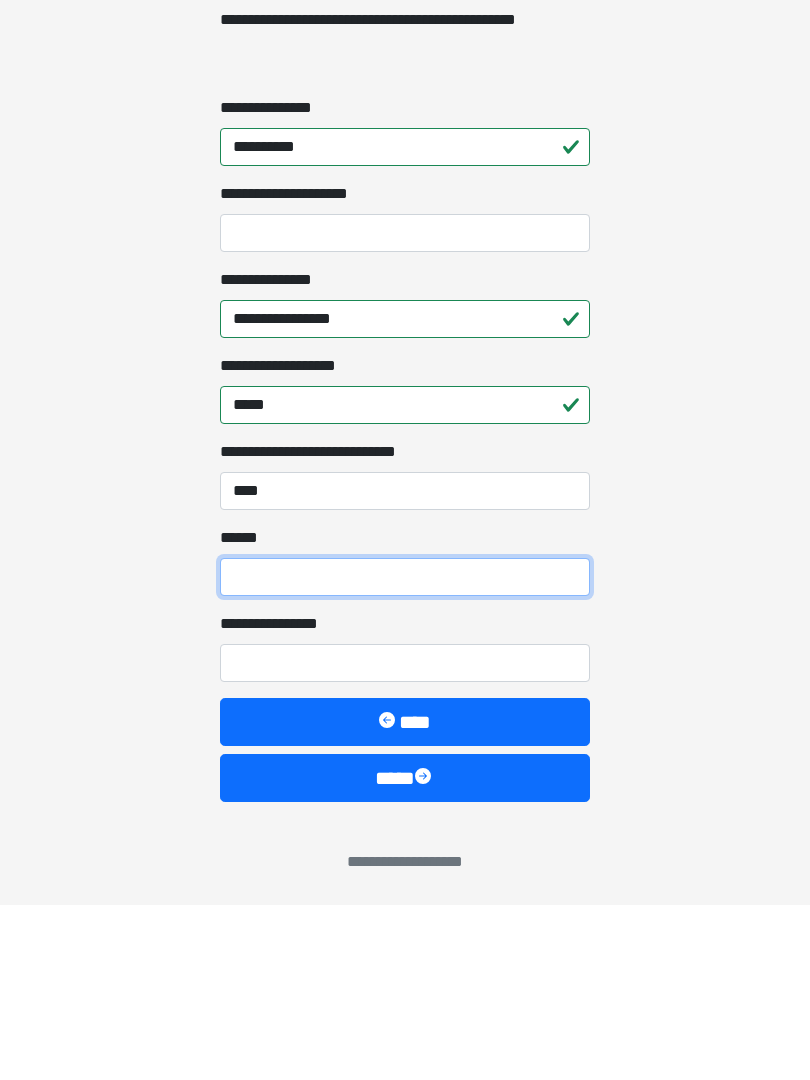 click on "**** *" at bounding box center (405, 752) 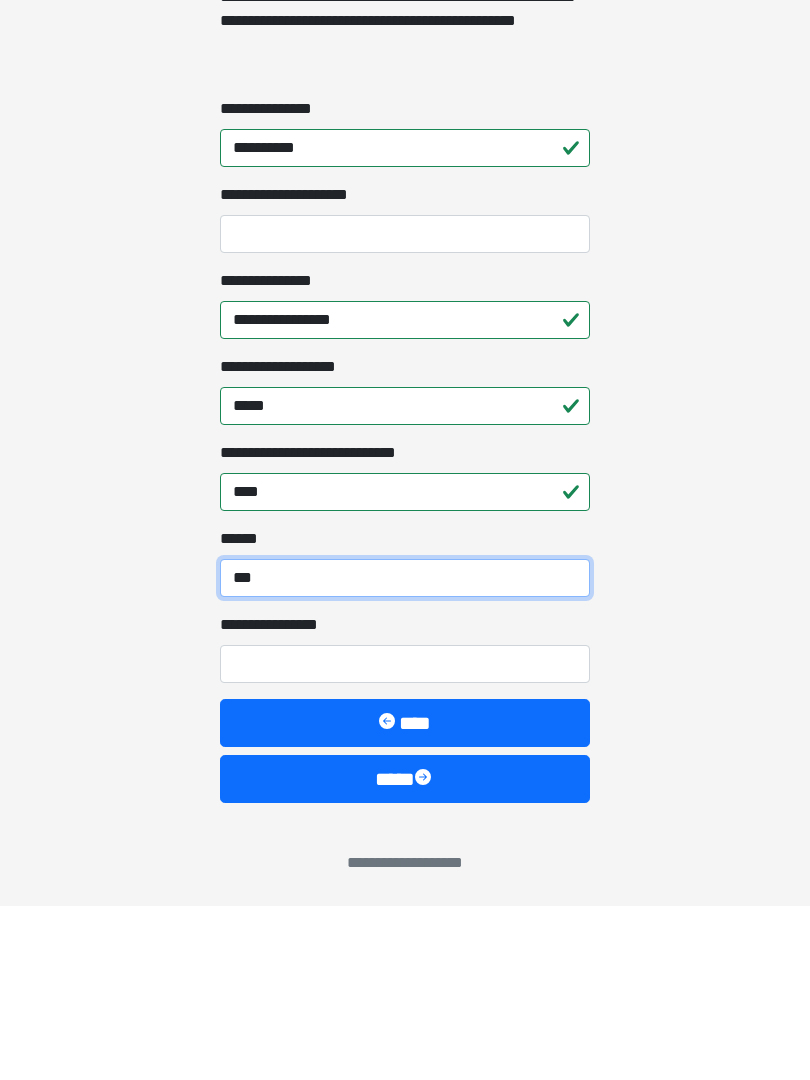 type on "***" 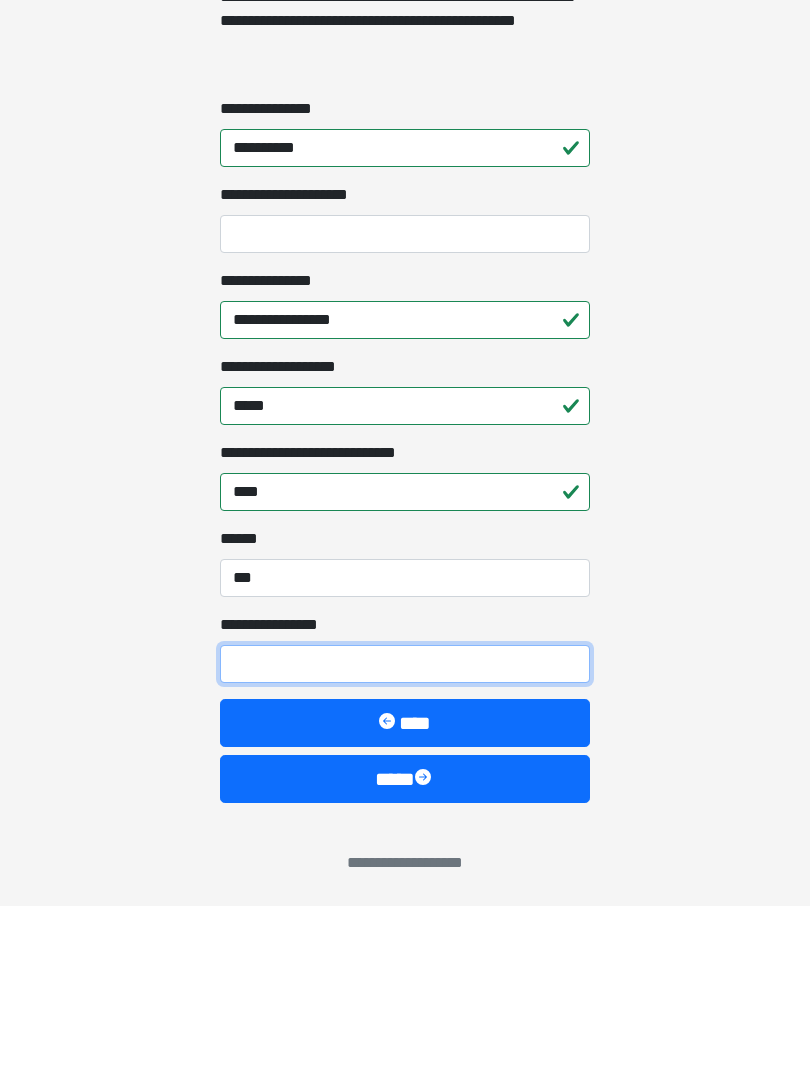 click on "**********" at bounding box center [405, 838] 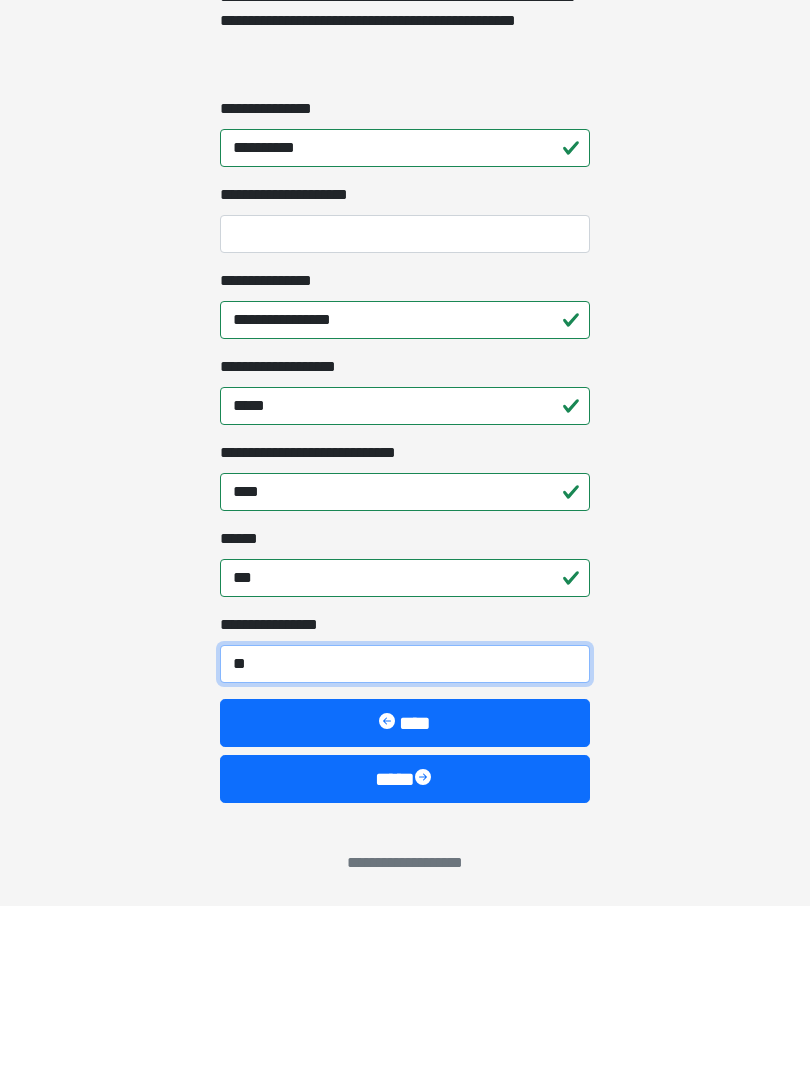 type on "*" 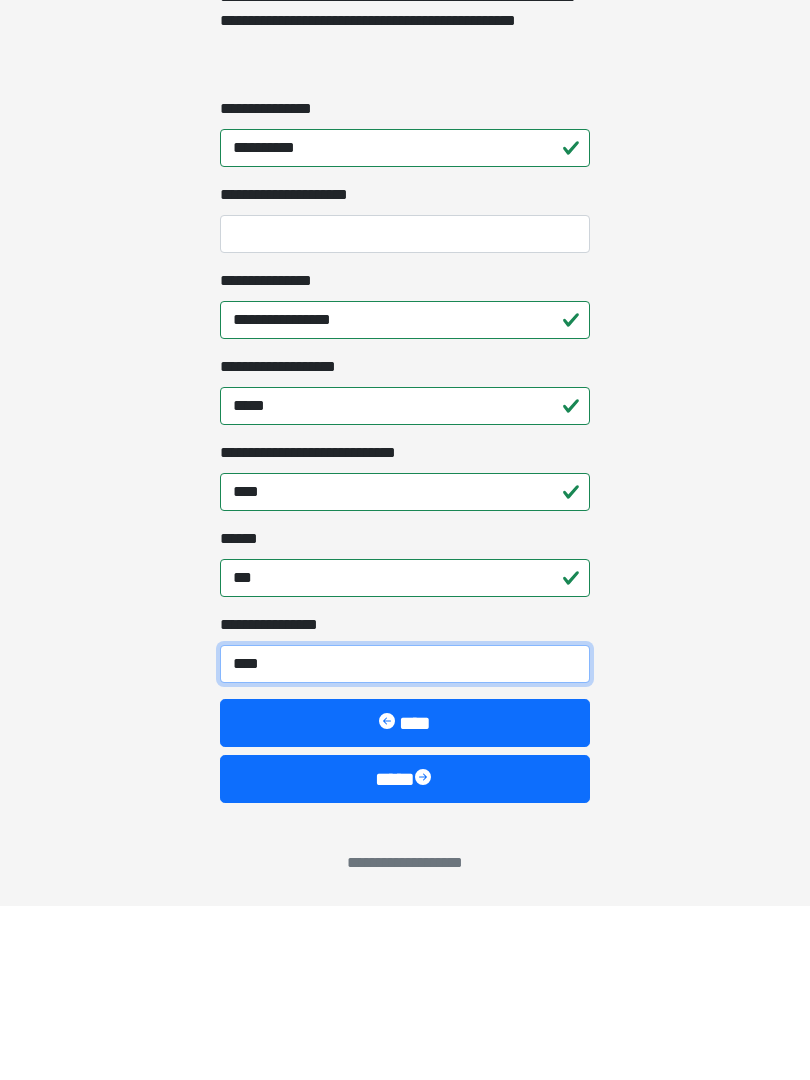 type on "*****" 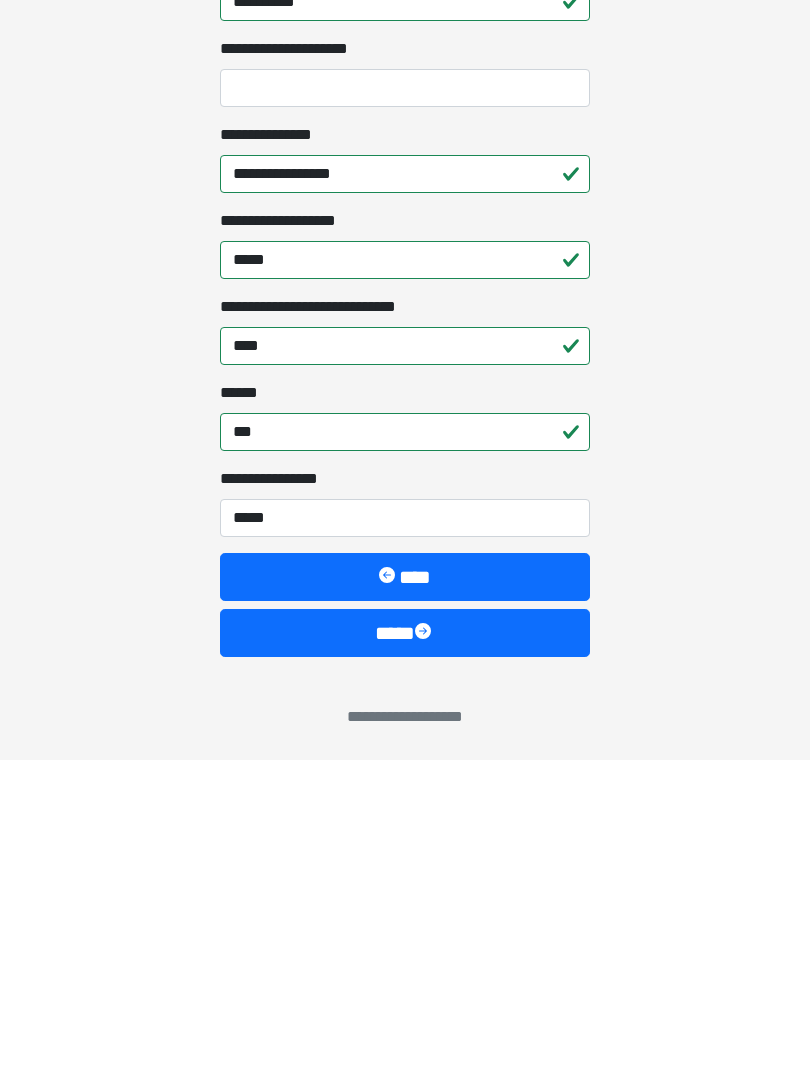 click on "****" at bounding box center [405, 953] 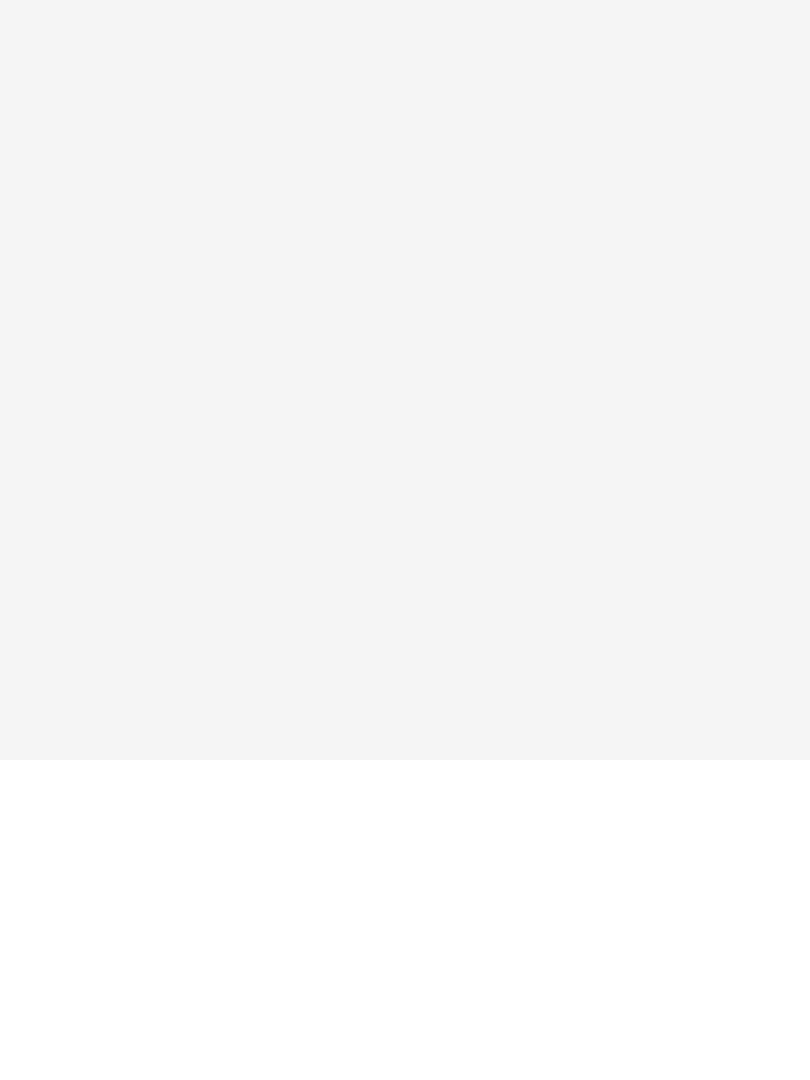 scroll, scrollTop: 0, scrollLeft: 0, axis: both 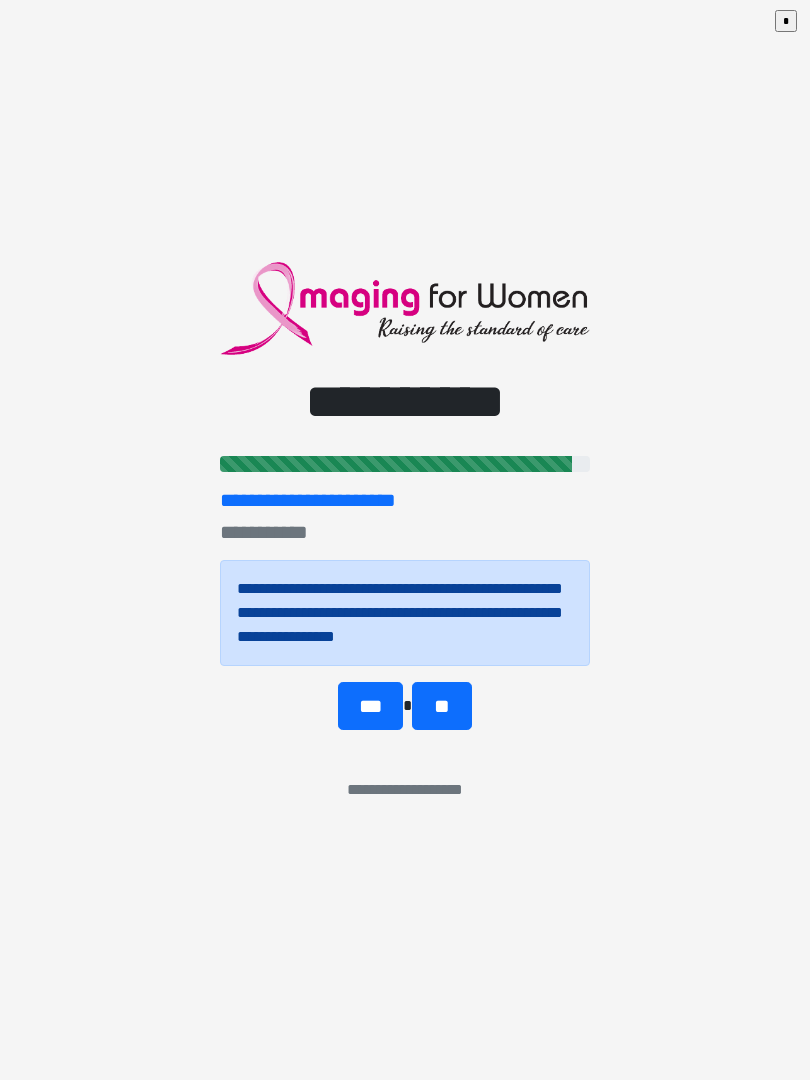 click on "***" at bounding box center [370, 706] 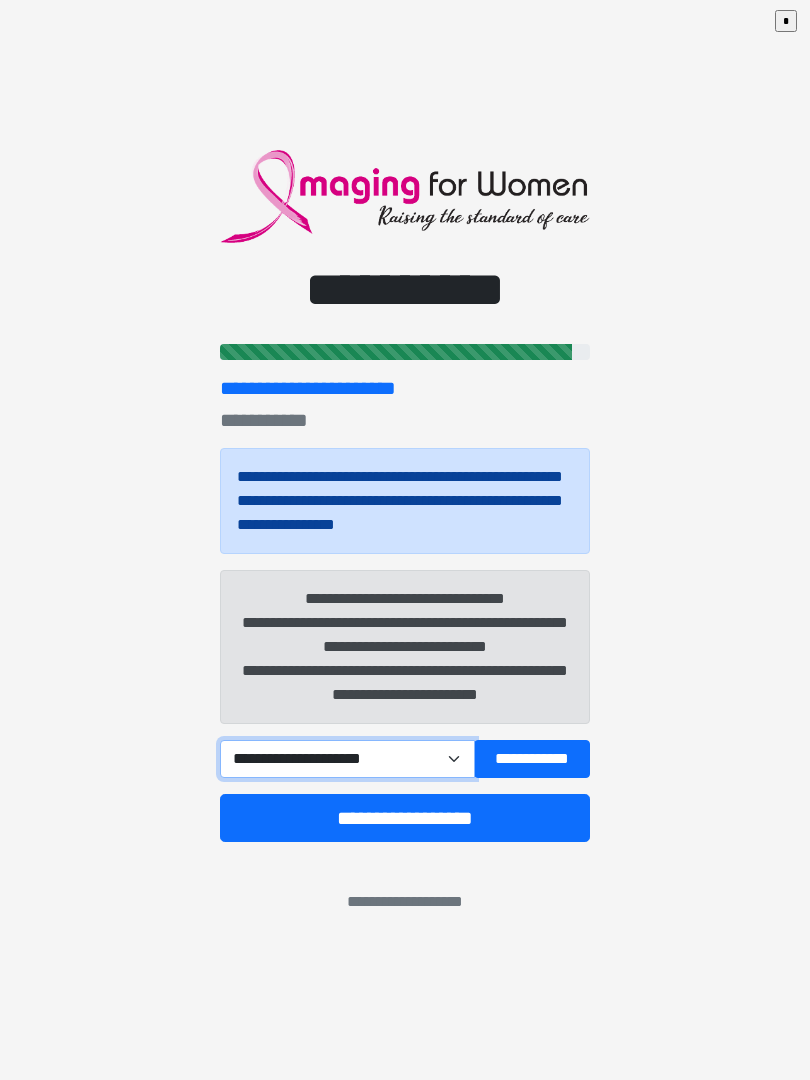 click on "**********" at bounding box center (347, 759) 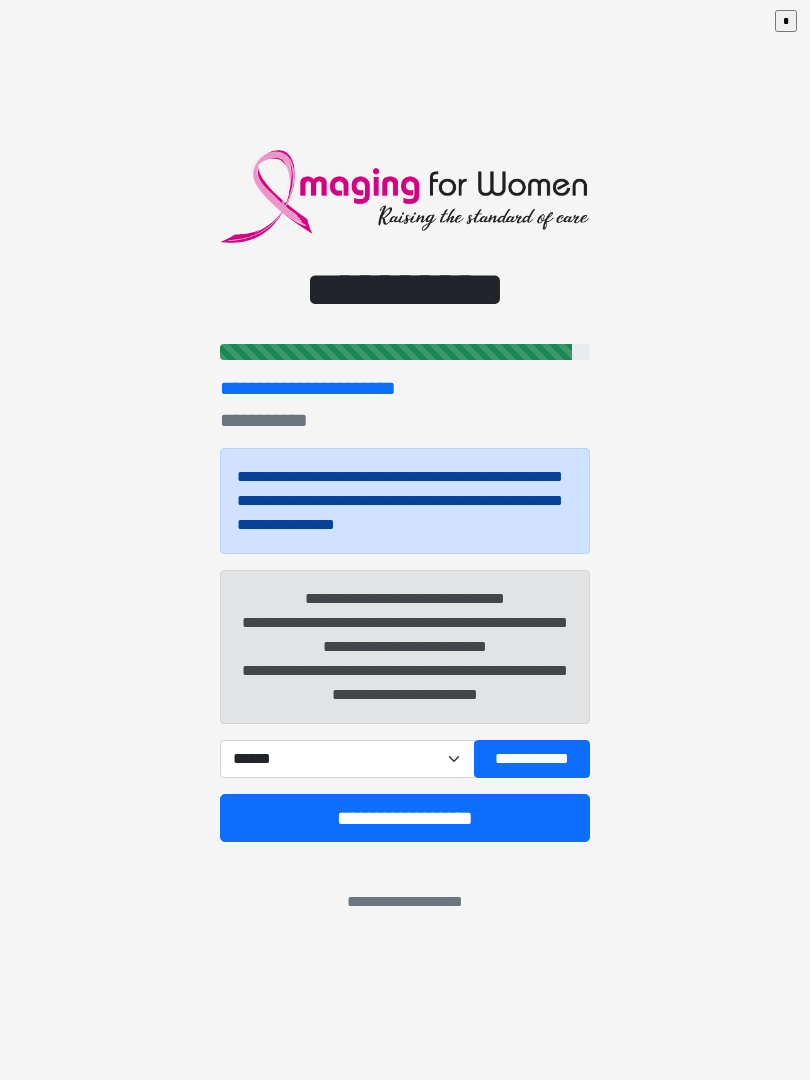 click on "**********" at bounding box center (405, 818) 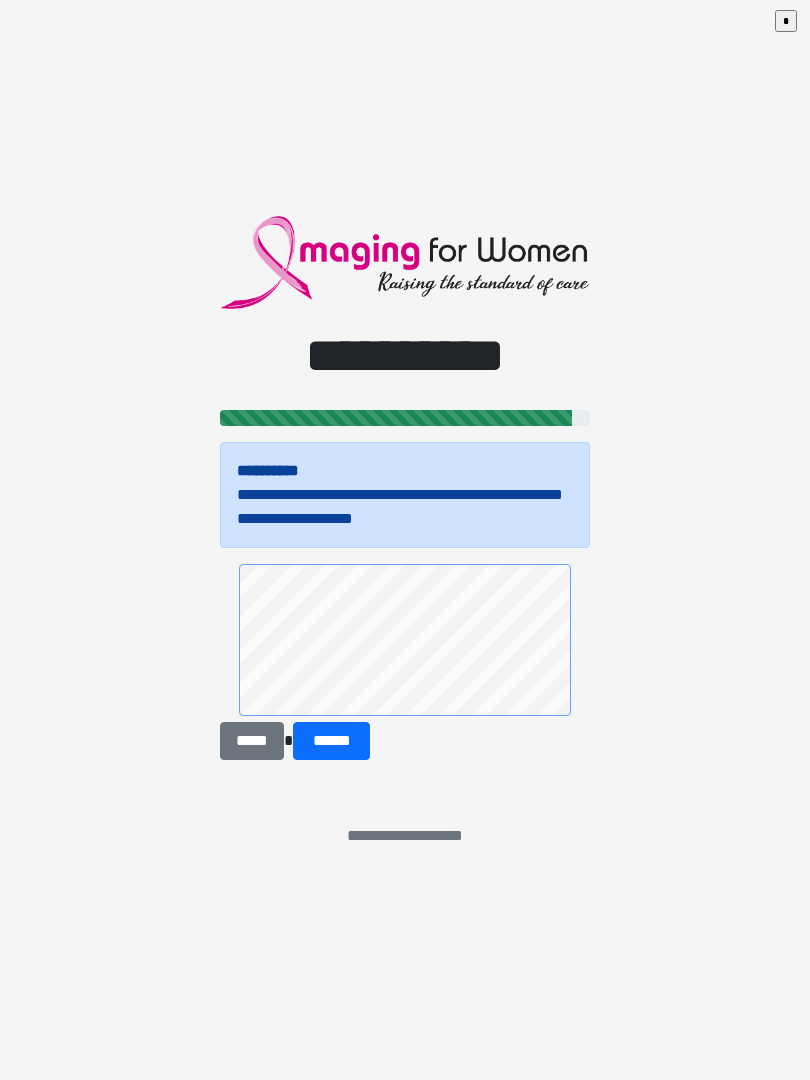 click on "******" at bounding box center [331, 741] 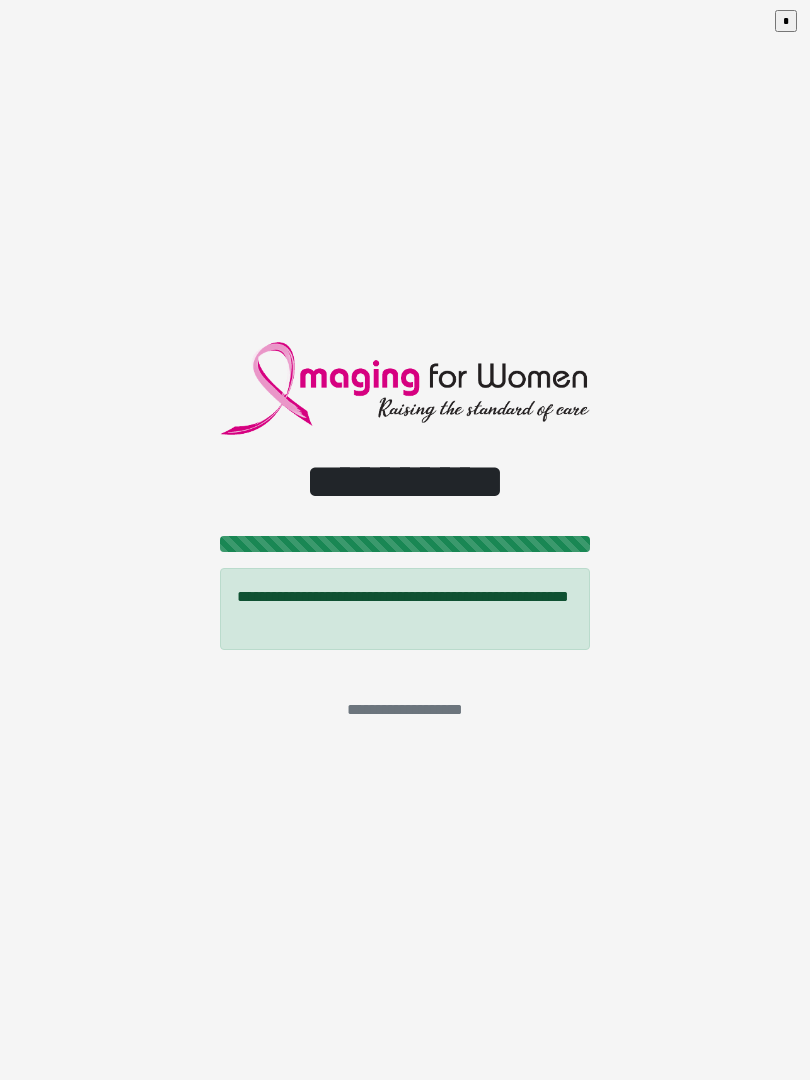 click on "**********" at bounding box center [405, 540] 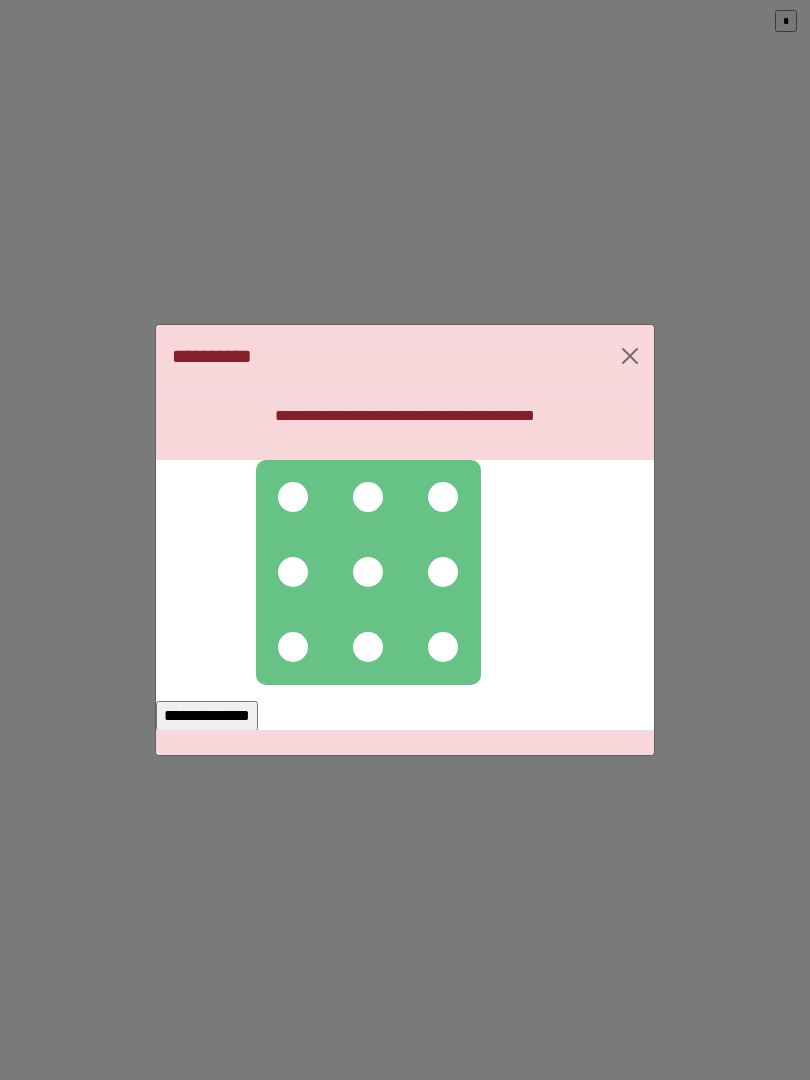 click at bounding box center [293, 497] 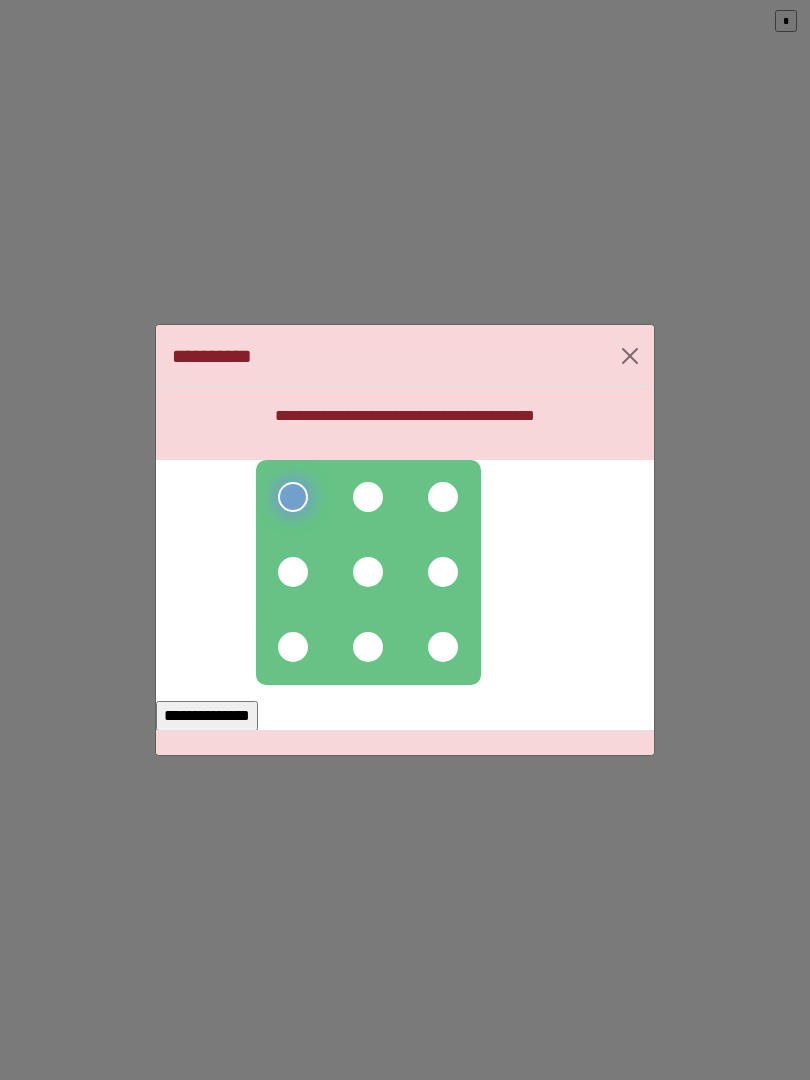 click at bounding box center (368, 497) 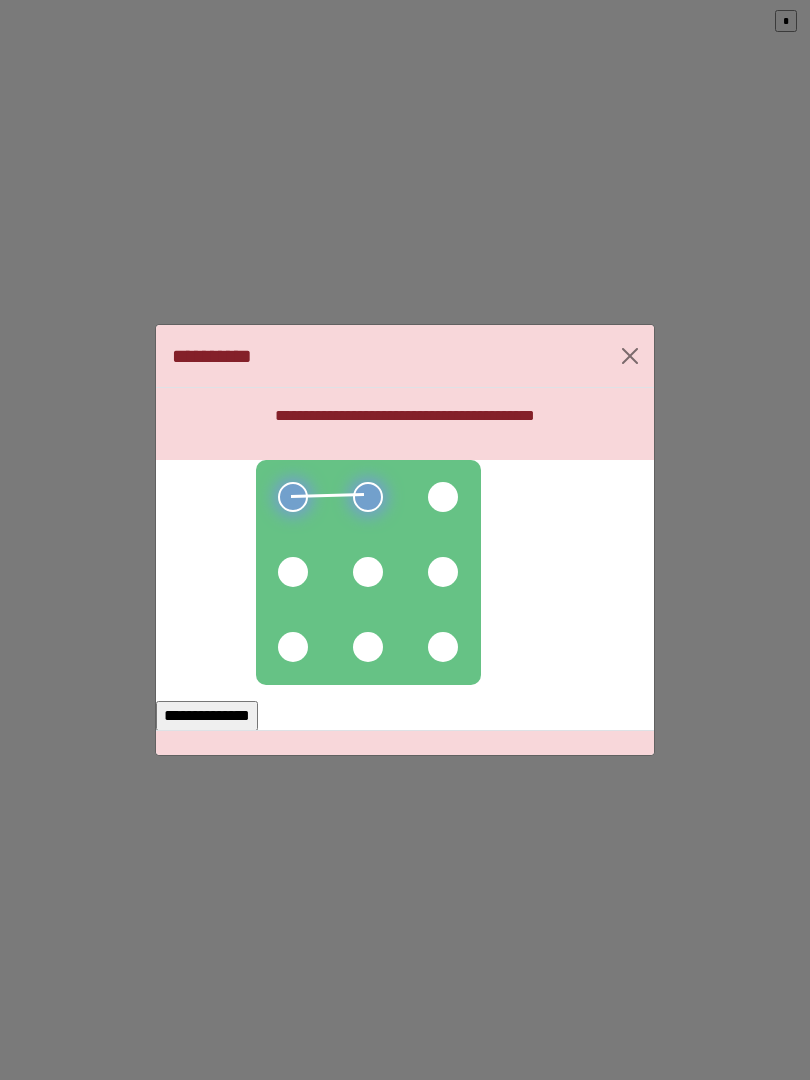 click at bounding box center [443, 497] 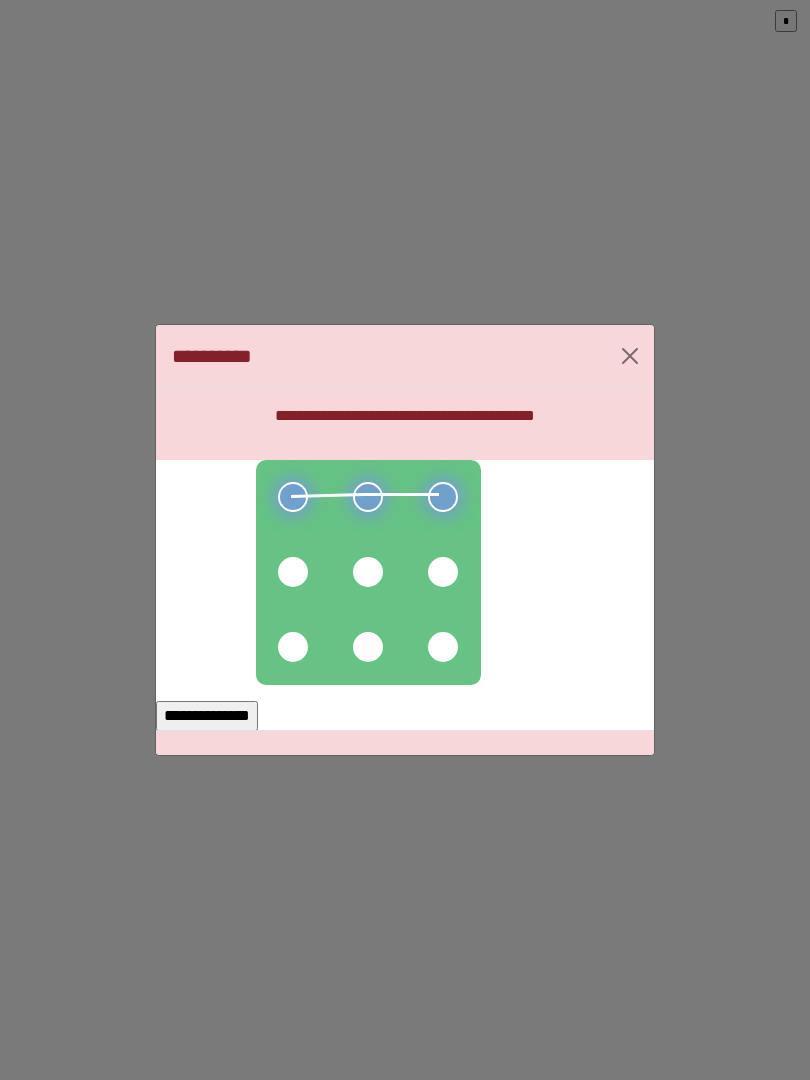 click at bounding box center (443, 572) 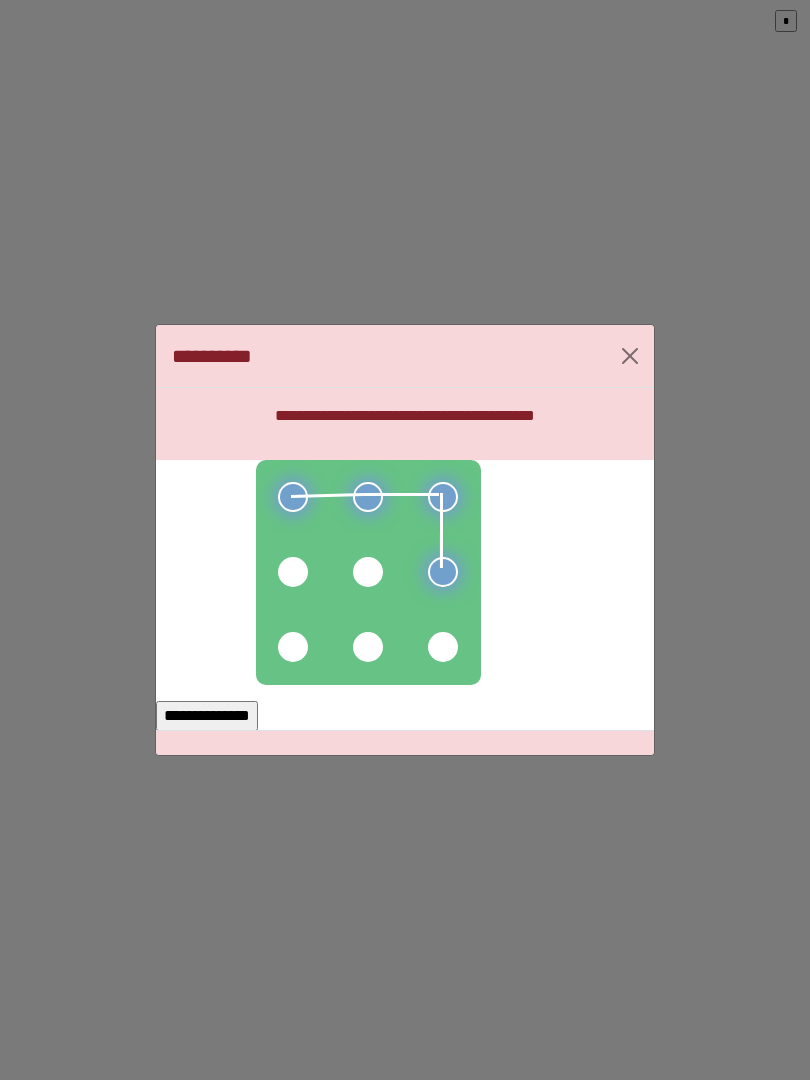 click at bounding box center [368, 572] 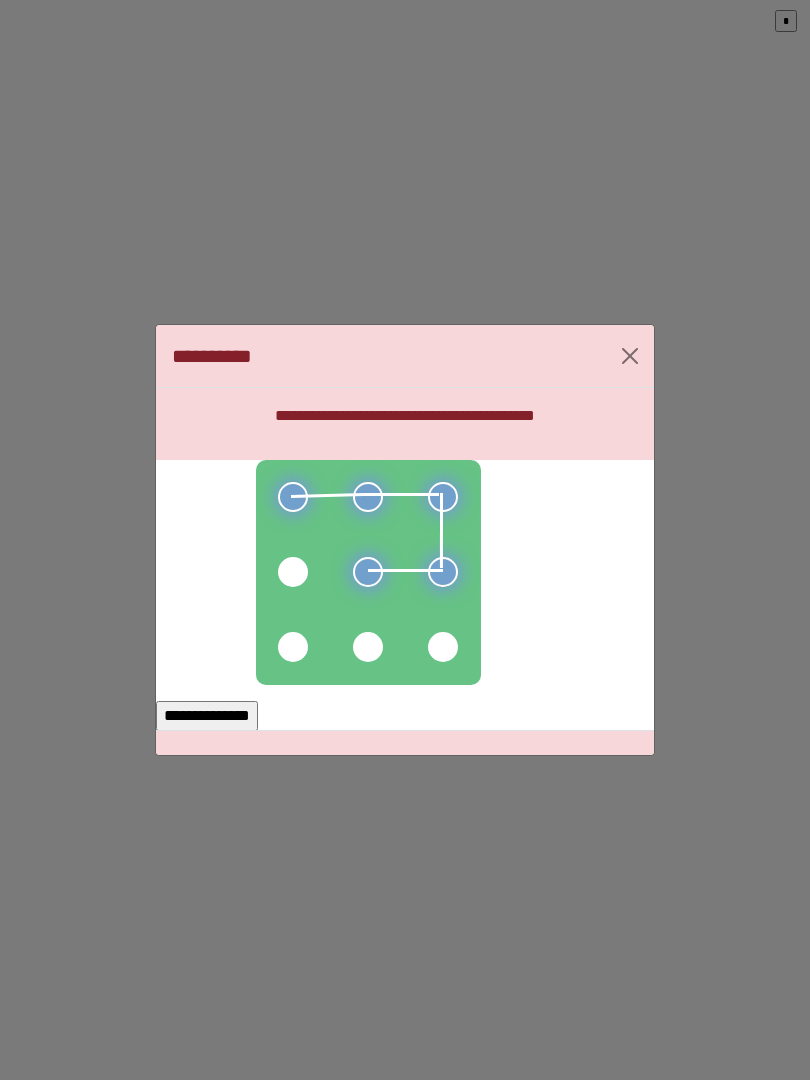 click at bounding box center (293, 572) 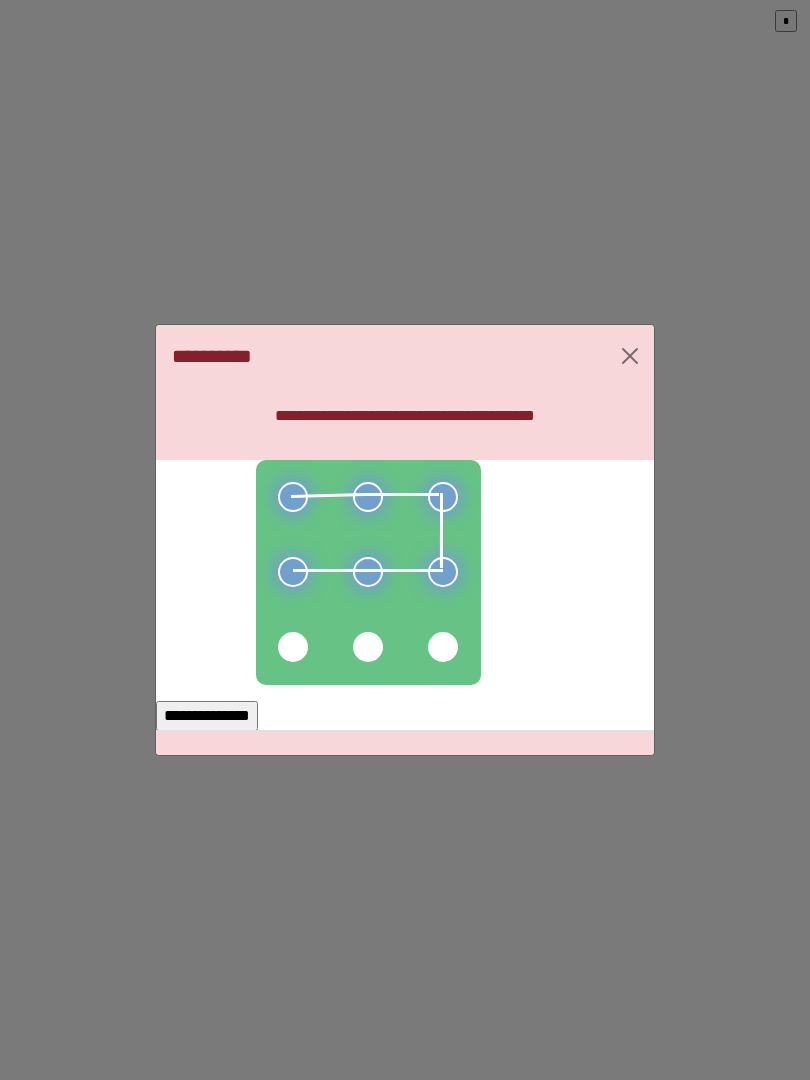 click on "**********" at bounding box center [207, 716] 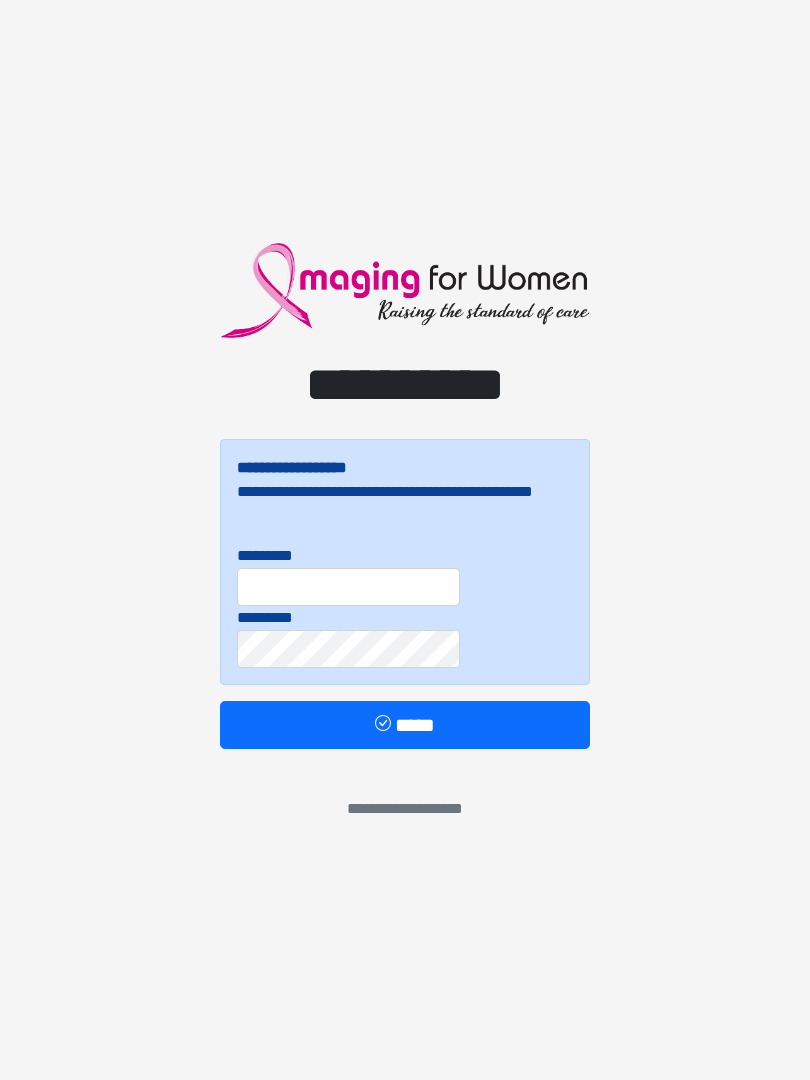 scroll, scrollTop: 0, scrollLeft: 0, axis: both 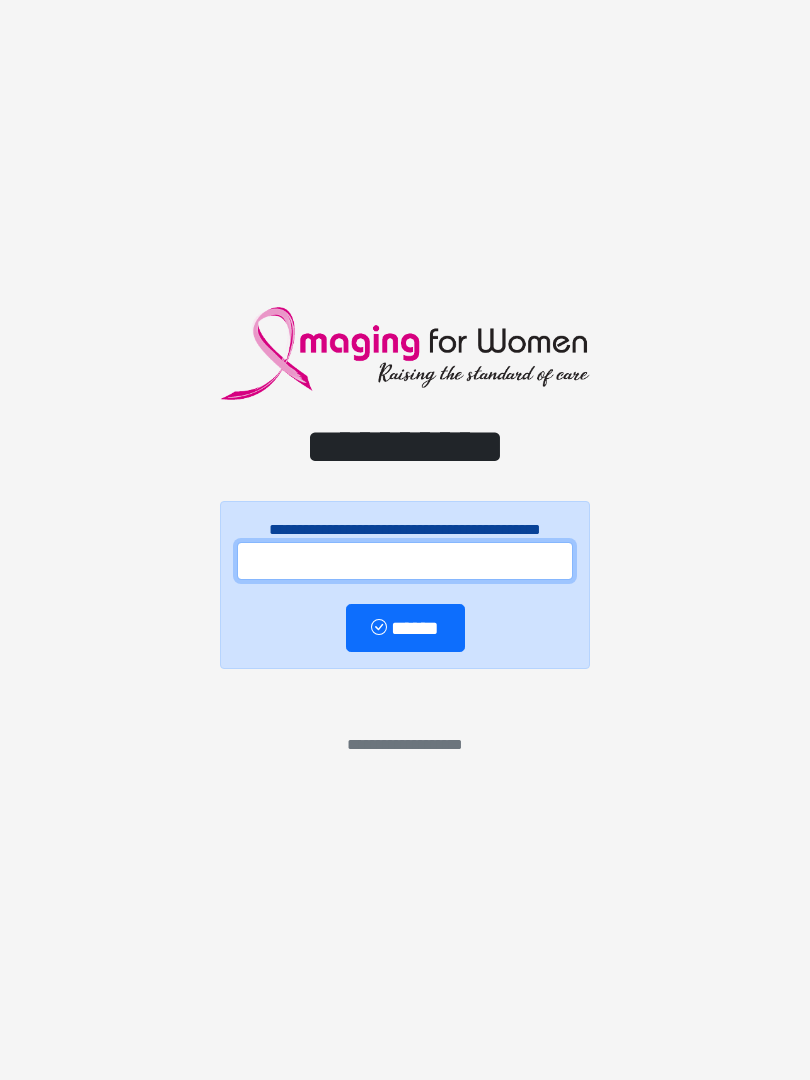 click at bounding box center (405, 561) 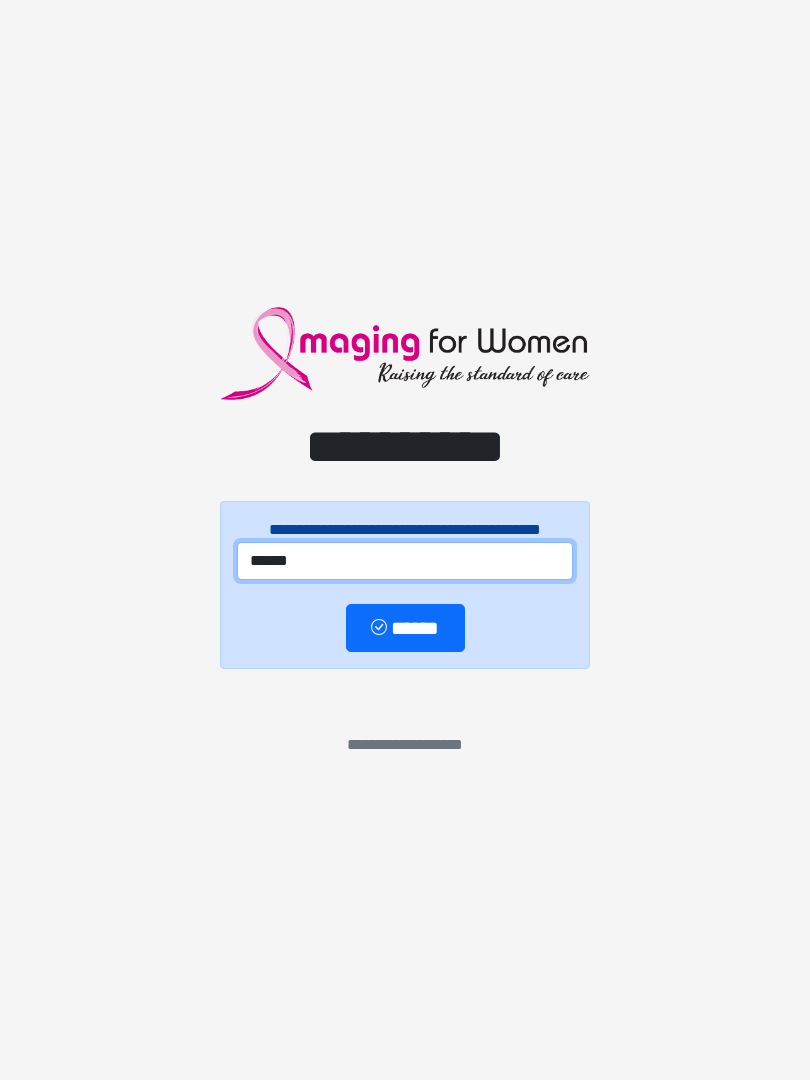 type on "******" 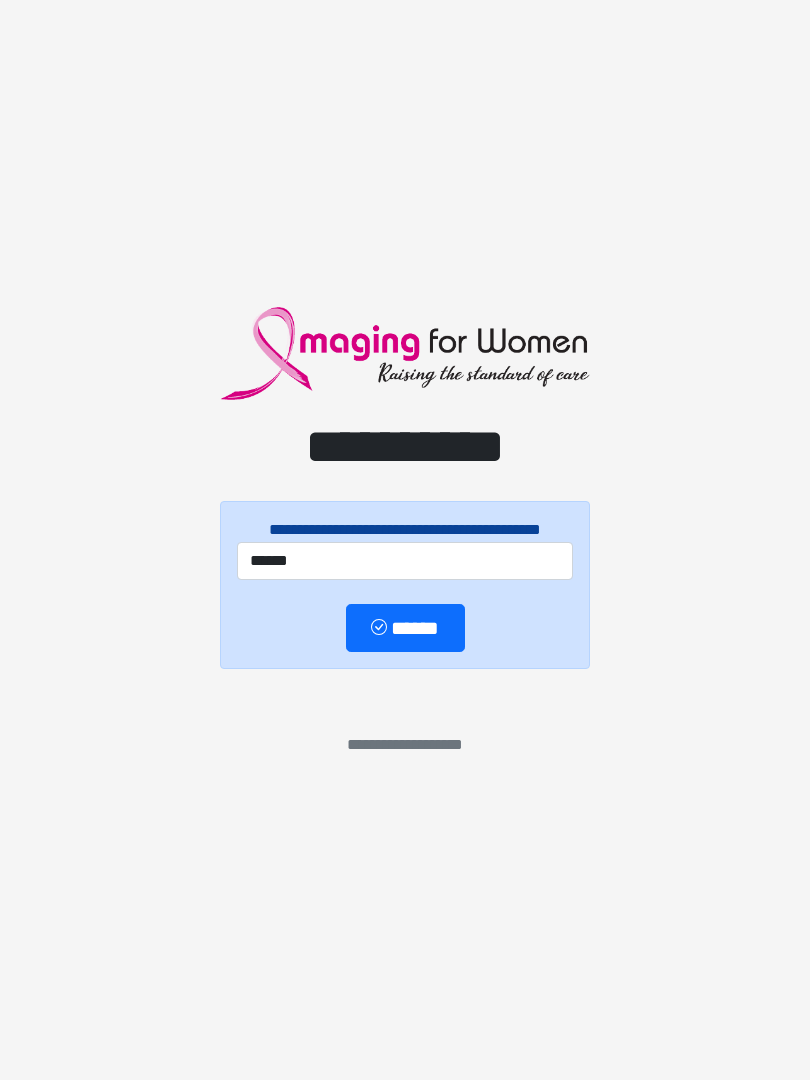 click on "******" at bounding box center (405, 628) 